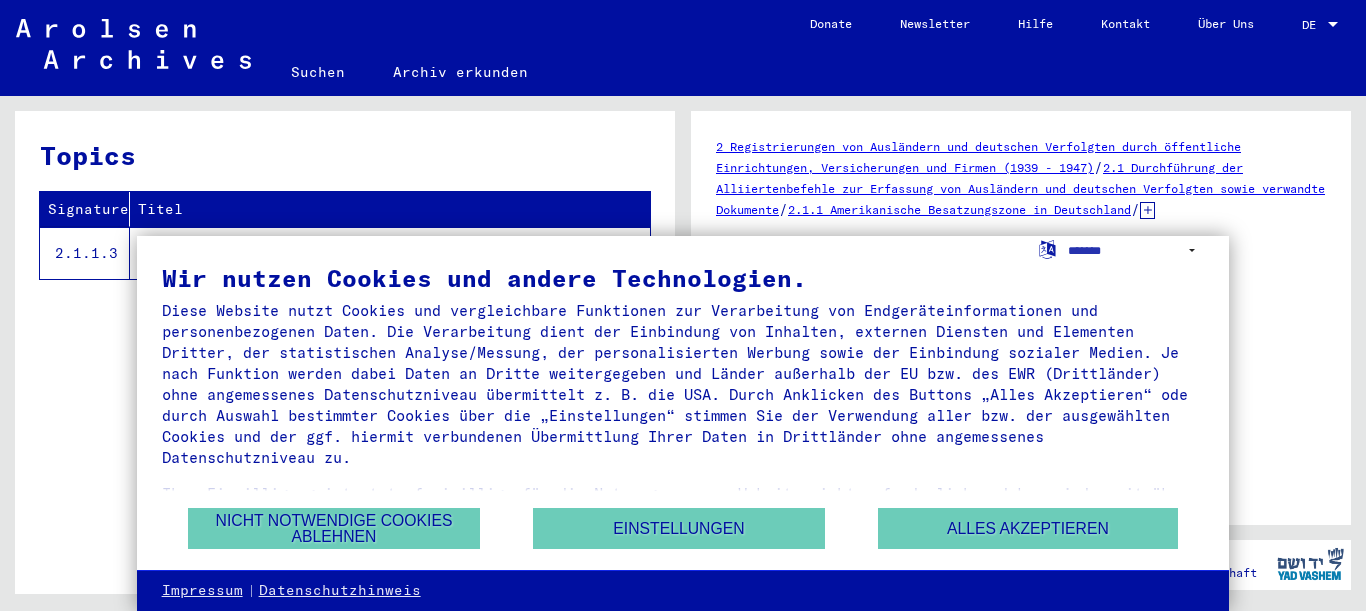 scroll, scrollTop: 0, scrollLeft: 0, axis: both 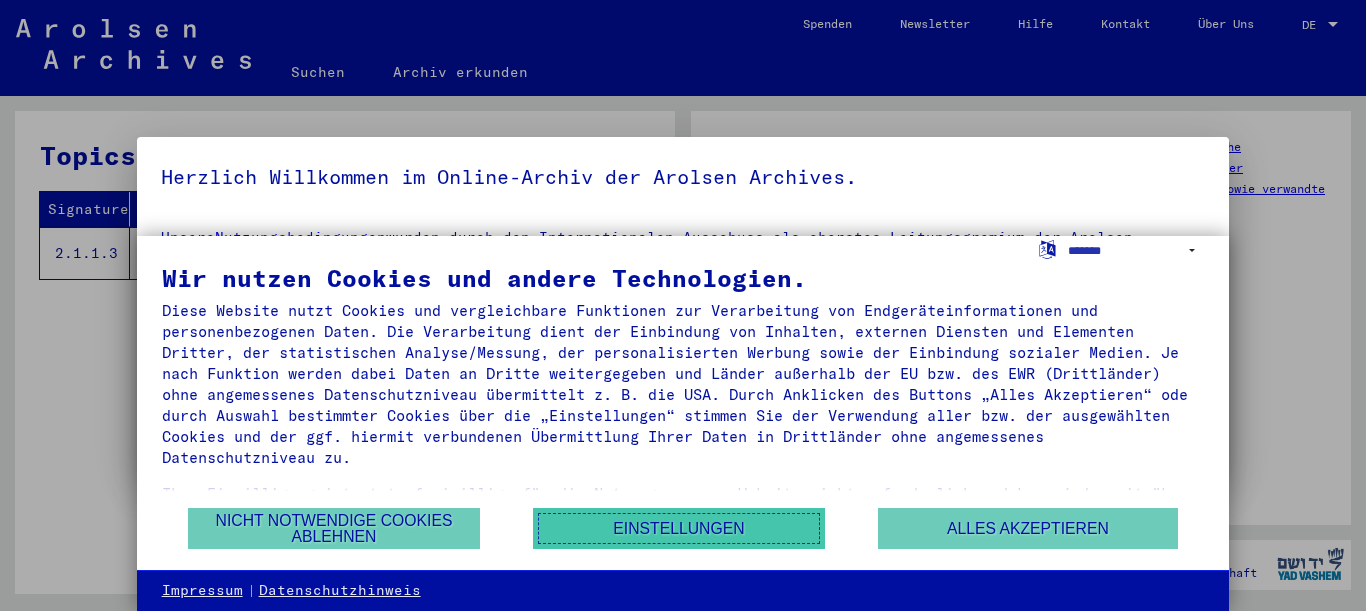click on "Einstellungen" at bounding box center [679, 528] 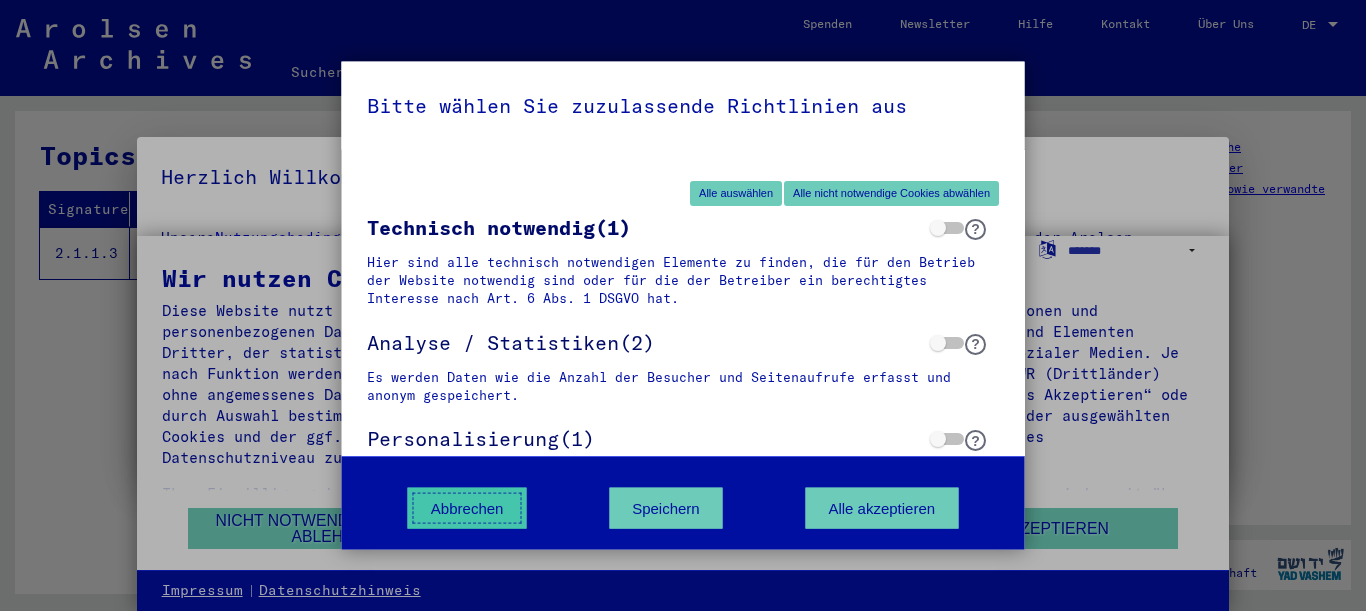 click on "Abbrechen" at bounding box center [467, 508] 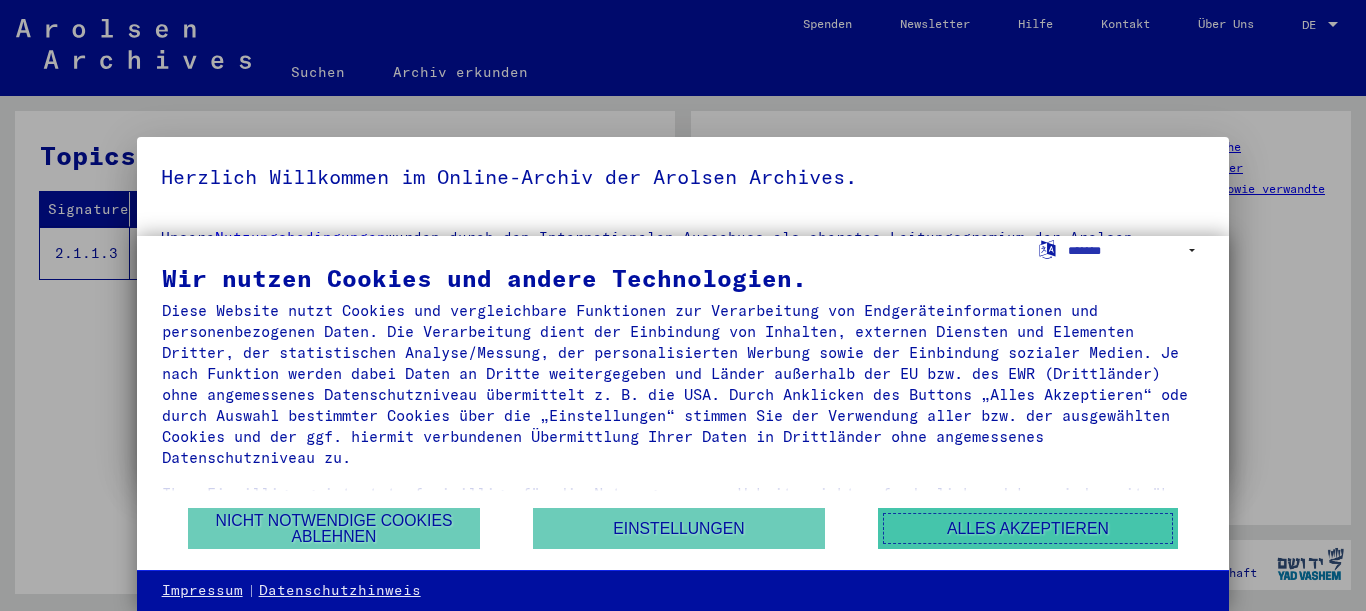 click on "Alles akzeptieren" at bounding box center [1028, 528] 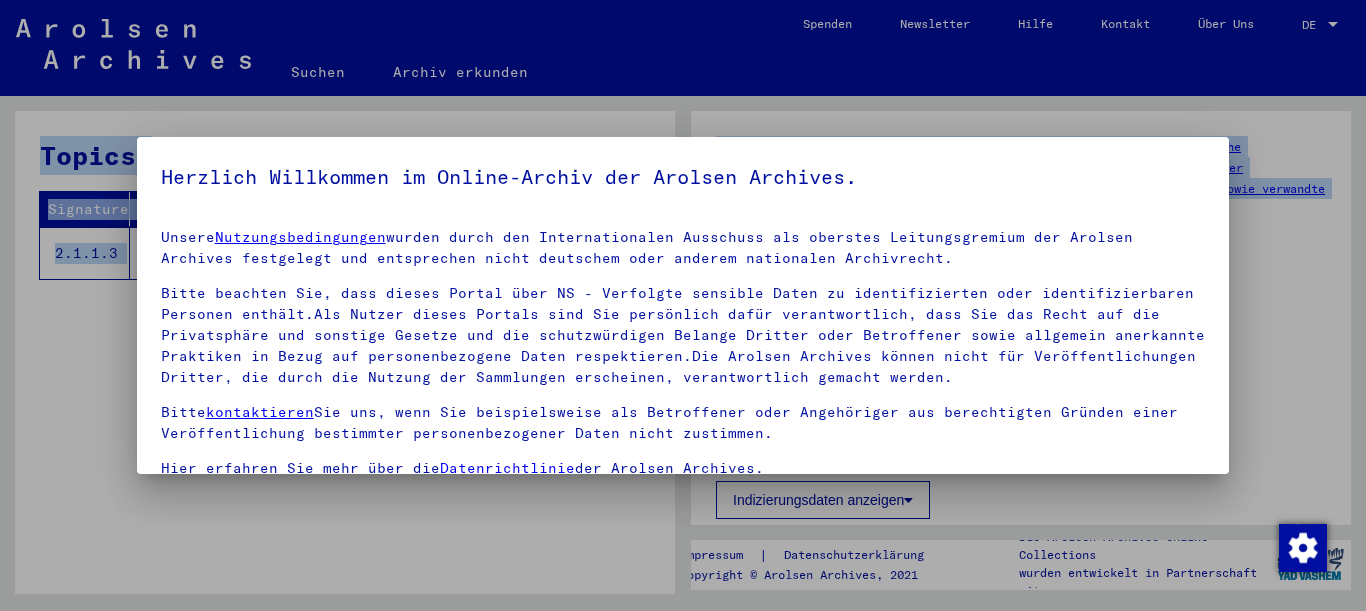 drag, startPoint x: 1198, startPoint y: 276, endPoint x: 1201, endPoint y: 320, distance: 44.102154 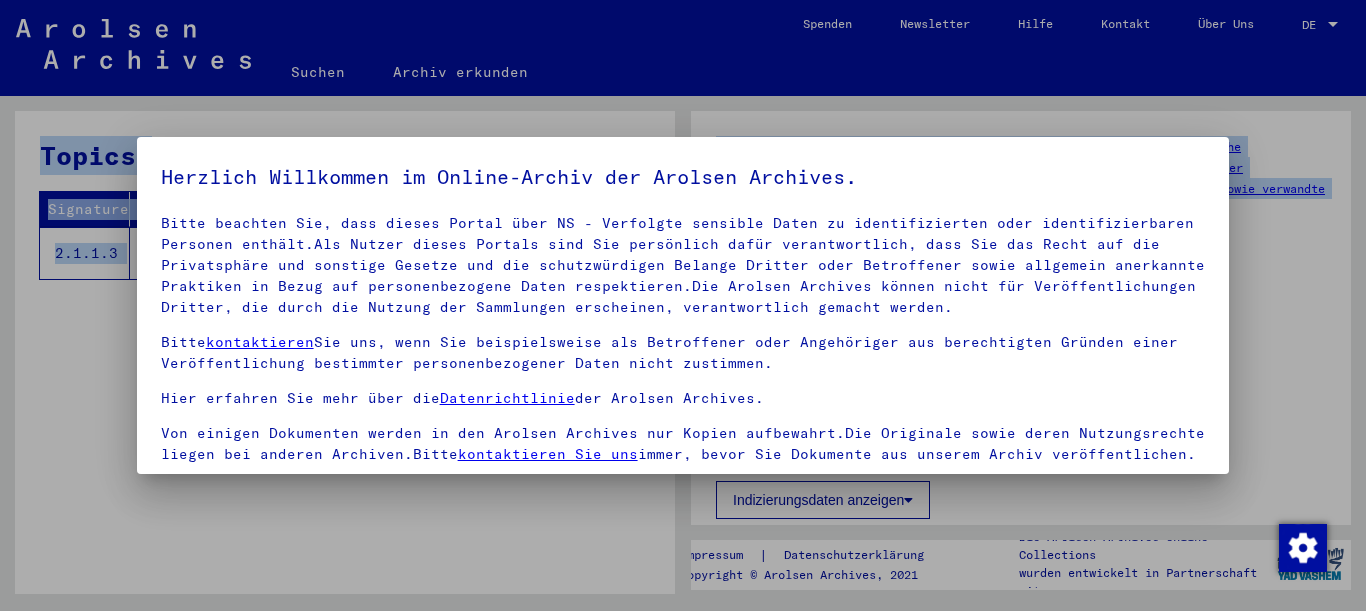 scroll, scrollTop: 75, scrollLeft: 0, axis: vertical 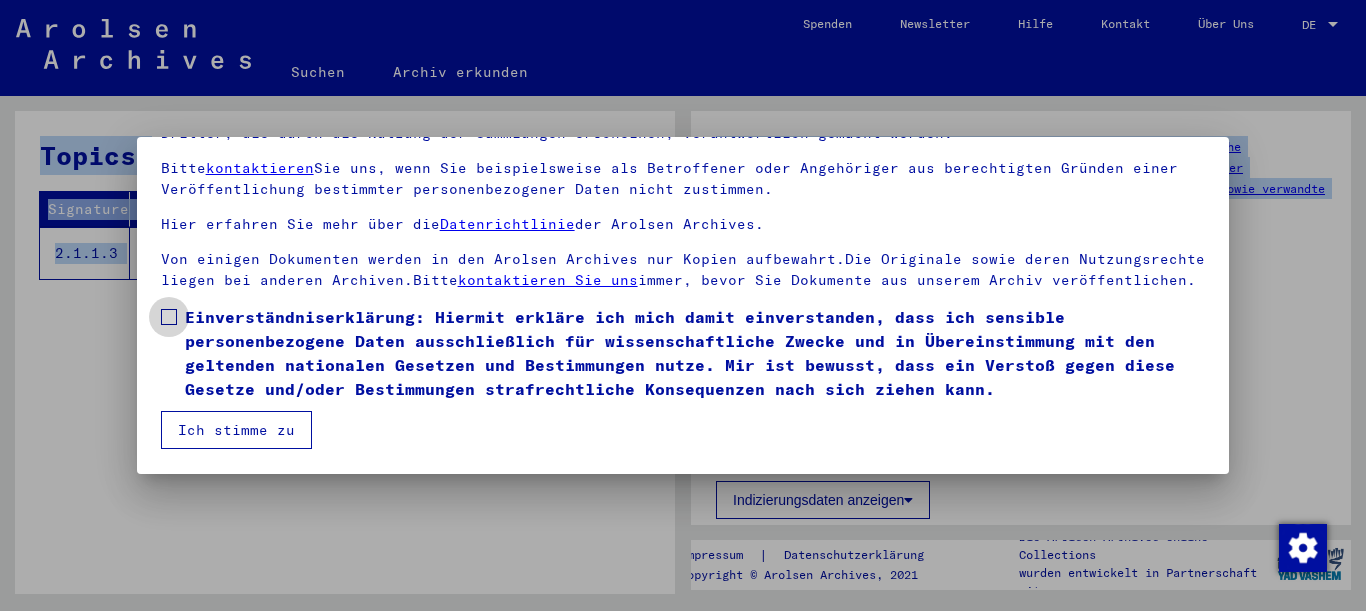 click on "Einverständniserklärung: Hiermit erkläre ich mich damit einverstanden, dass ich sensible personenbezogene Daten ausschließlich für wissenschaftliche Zwecke und in Übereinstimmung mit den geltenden nationalen Gesetzen und Bestimmungen nutze. Mir ist bewusst, dass ein Verstoß gegen diese Gesetze und/oder Bestimmungen strafrechtliche Konsequenzen nach sich ziehen kann." at bounding box center (683, 353) 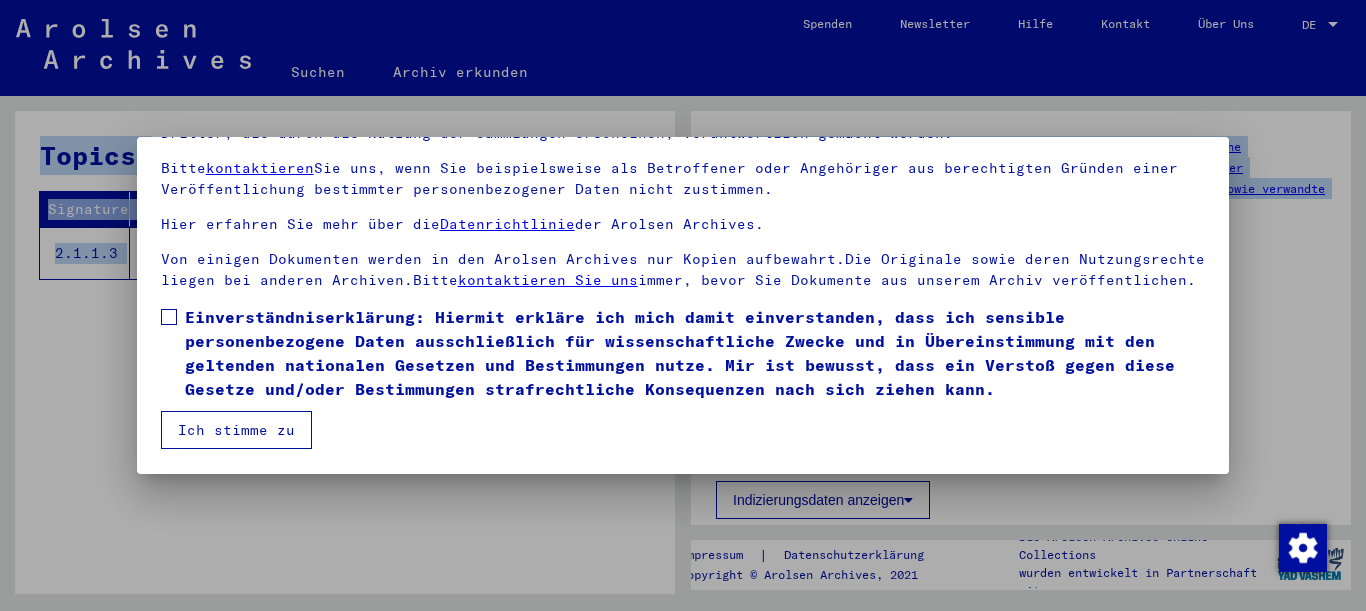 click at bounding box center (169, 317) 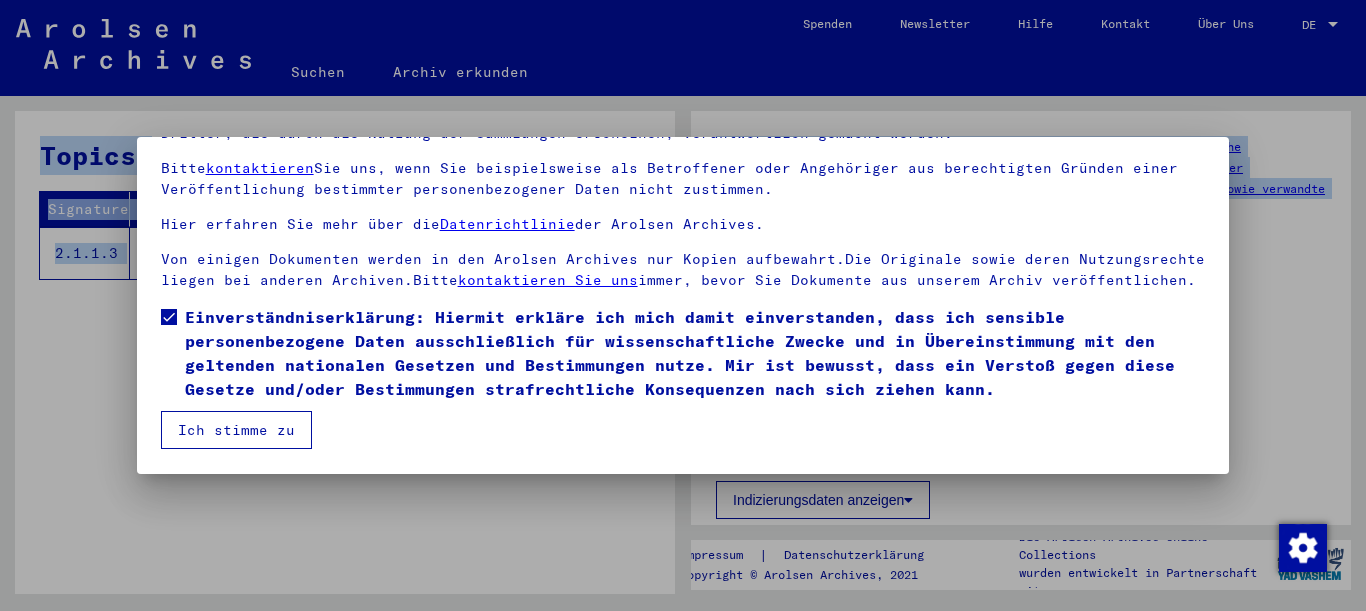 click on "Ich stimme zu" at bounding box center (236, 430) 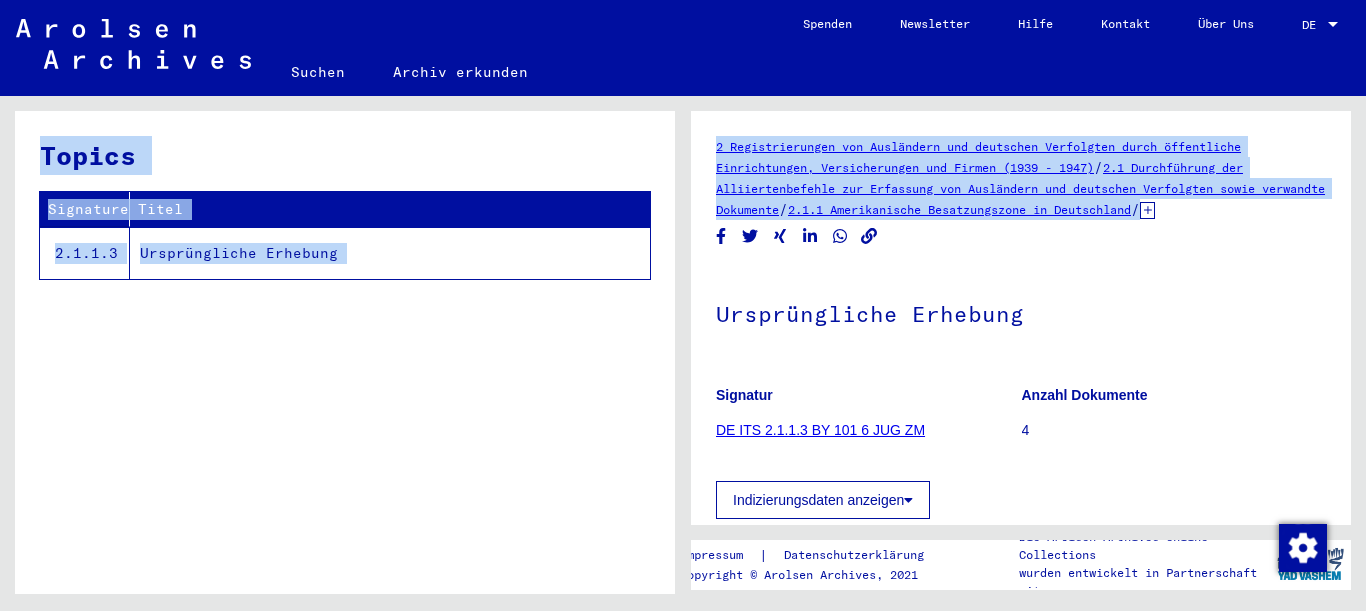 scroll, scrollTop: 108, scrollLeft: 0, axis: vertical 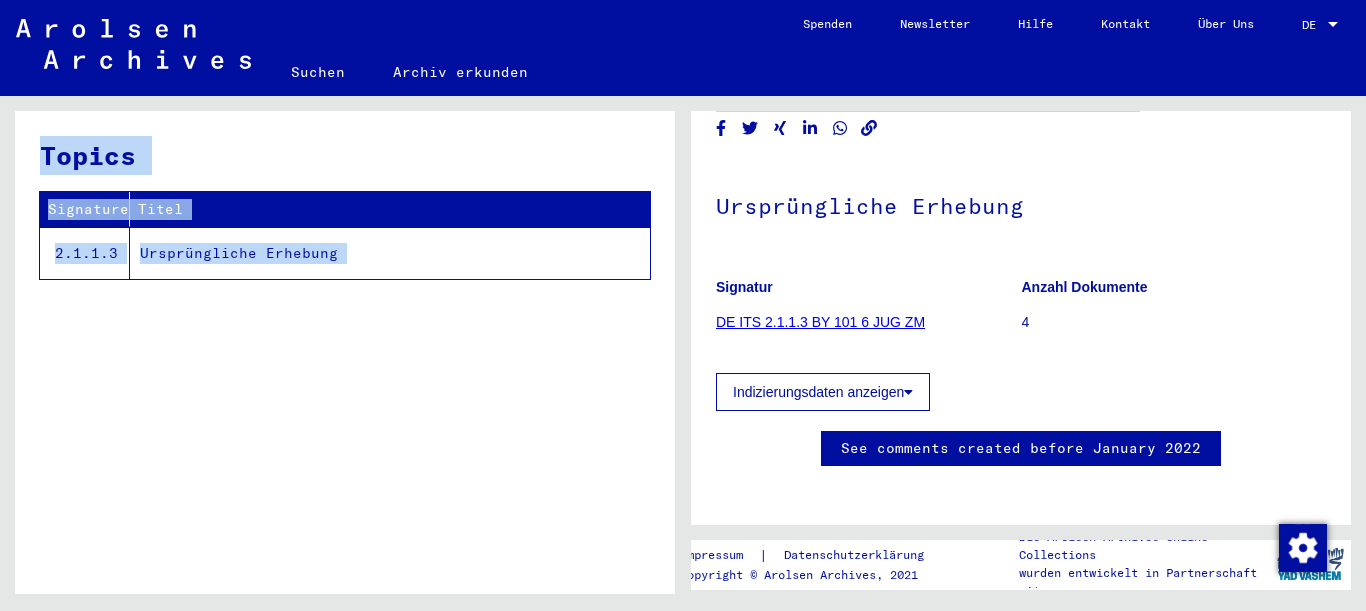 click 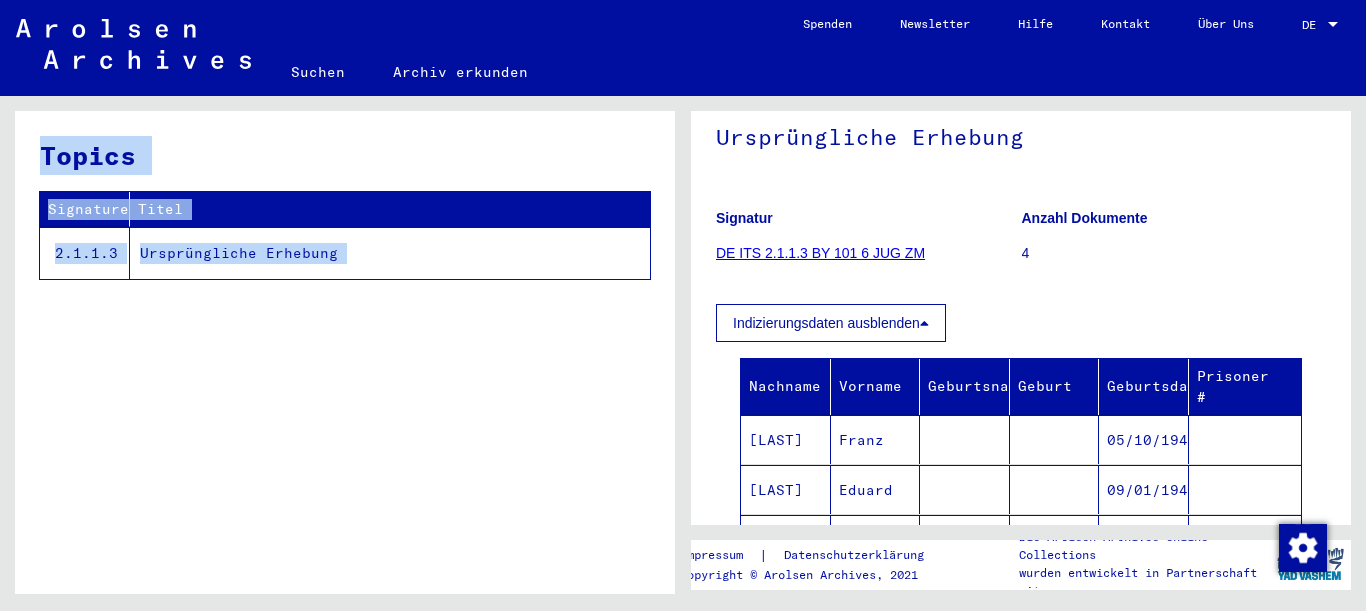 scroll, scrollTop: 69, scrollLeft: 0, axis: vertical 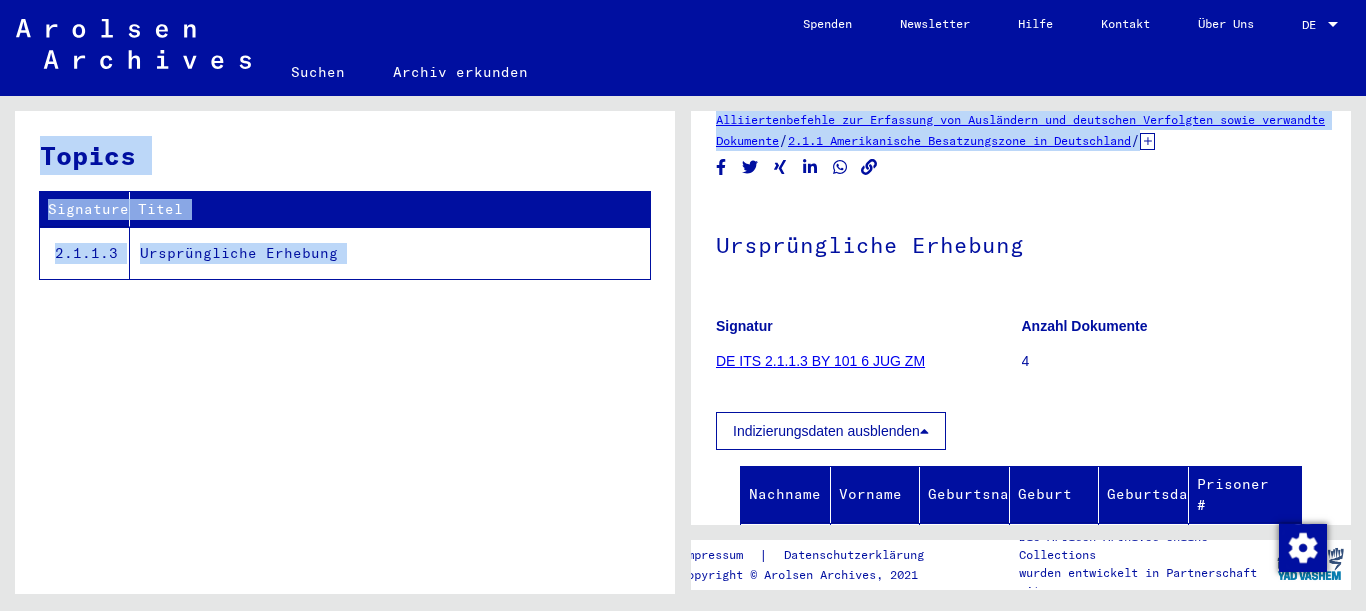 click on "DE ITS 2.1.1.3 BY 101 6 JUG ZM" 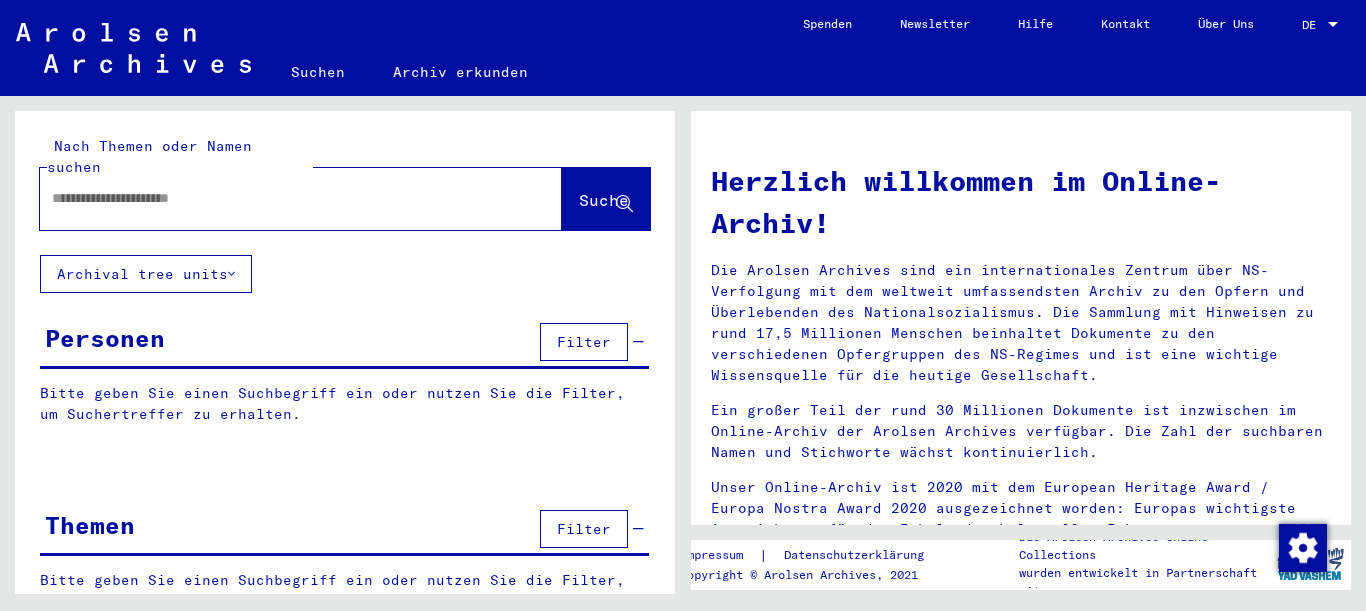 scroll, scrollTop: 54, scrollLeft: 0, axis: vertical 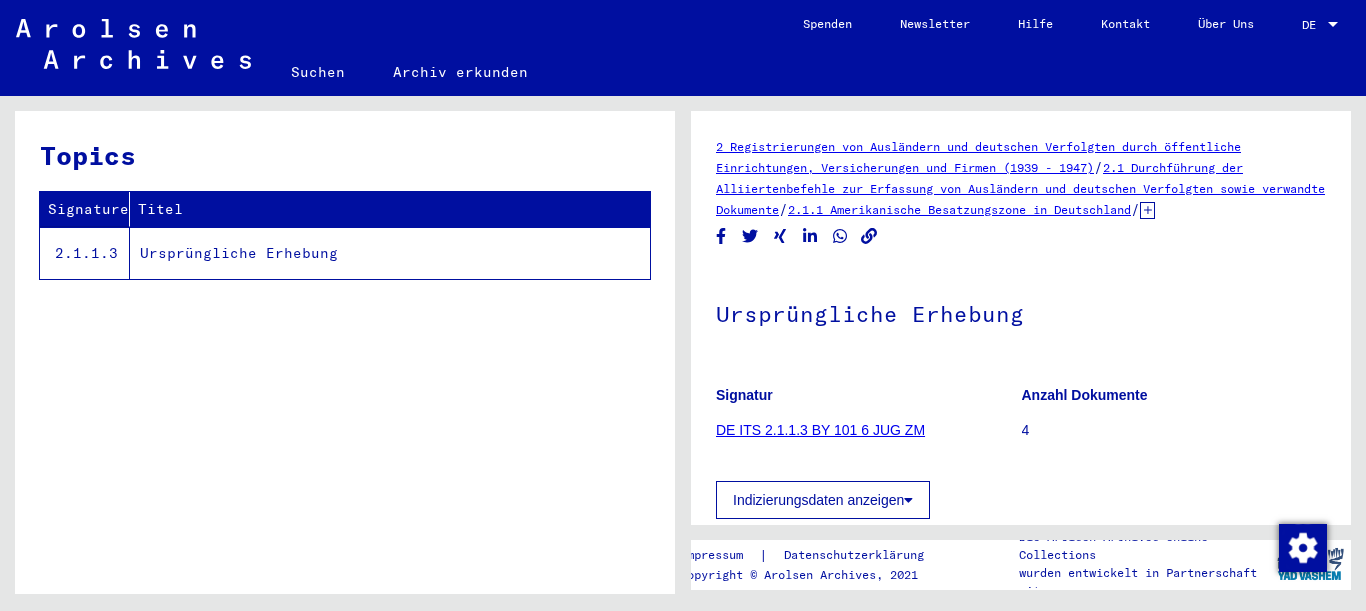 click on "Ursprüngliche Erhebung" 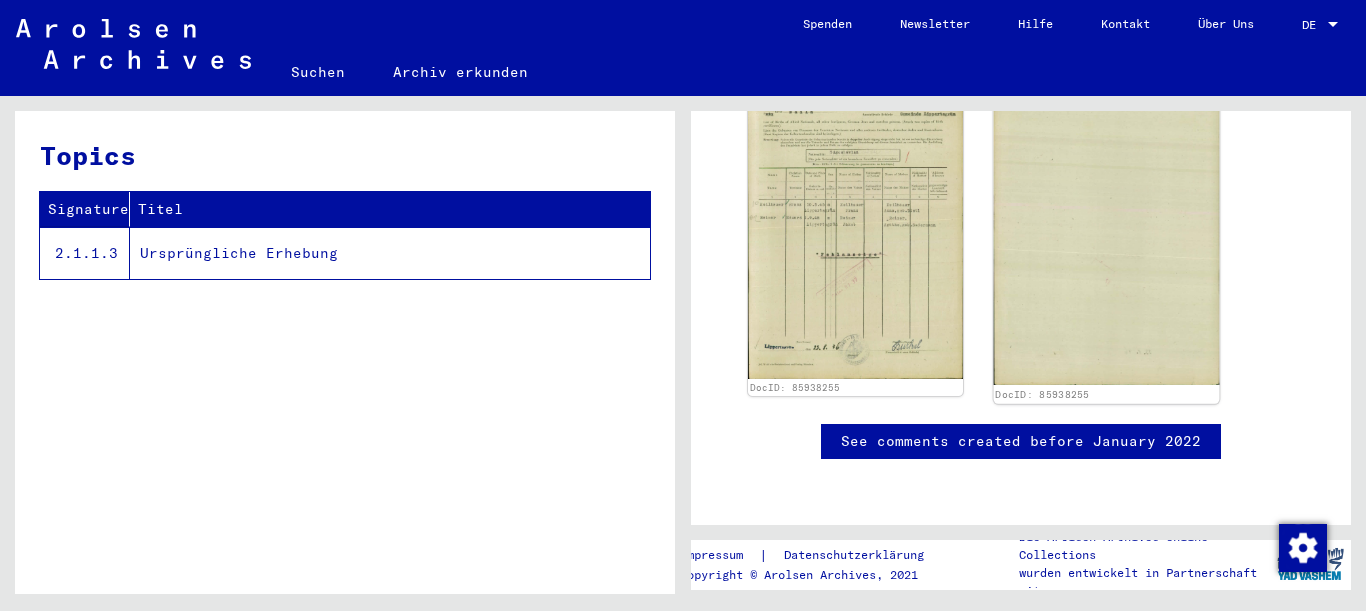 scroll, scrollTop: 324, scrollLeft: 0, axis: vertical 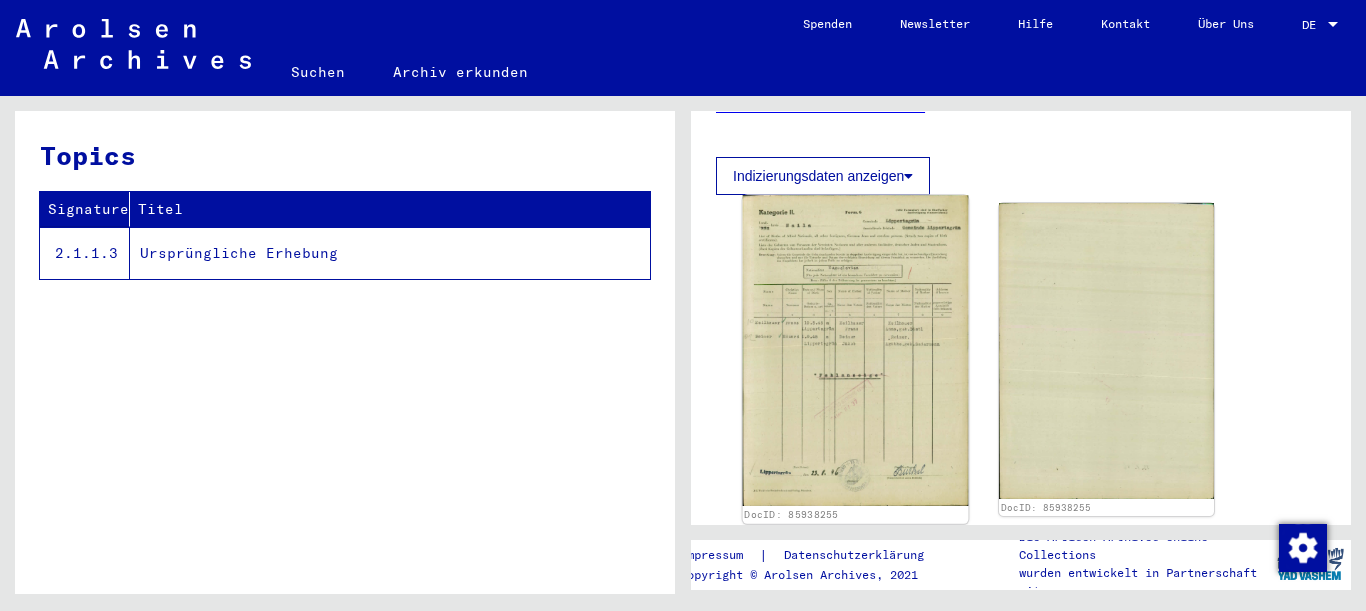 click 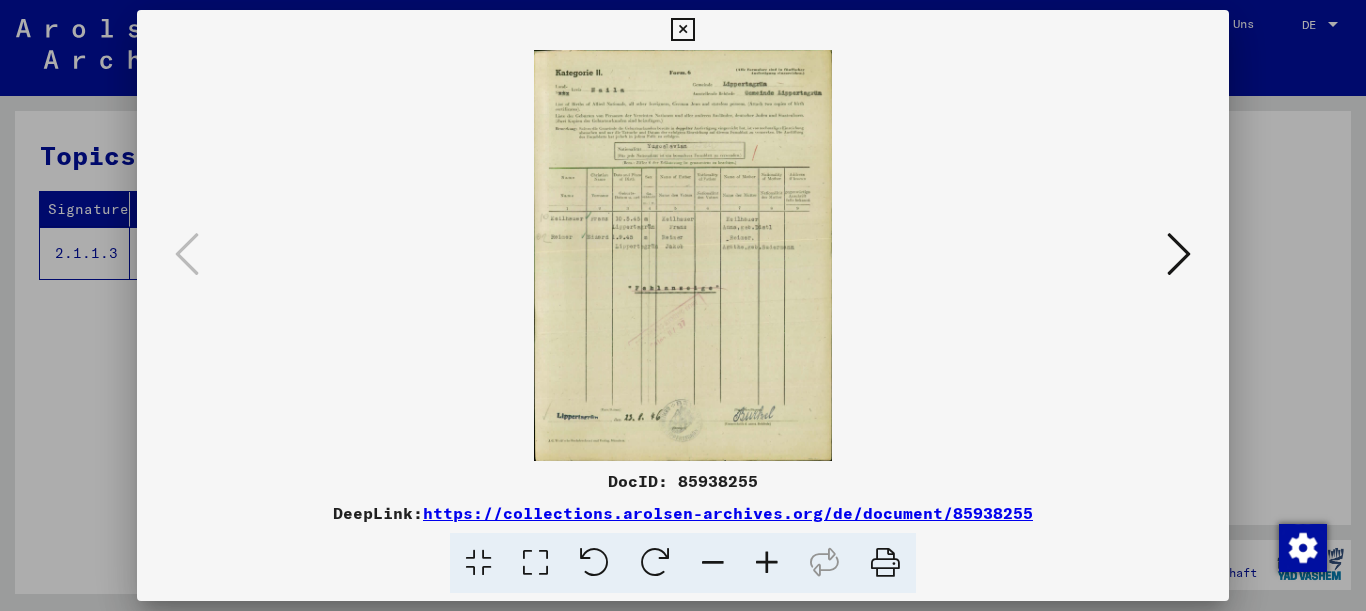 click at bounding box center [683, 255] 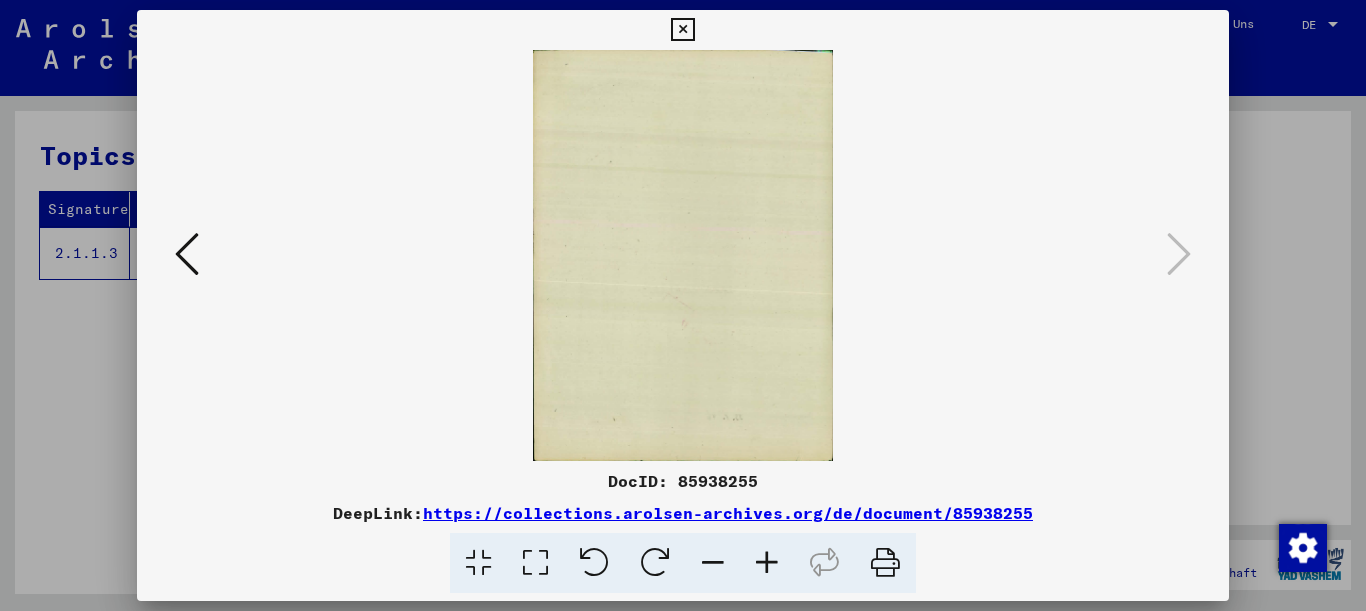 click at bounding box center [187, 254] 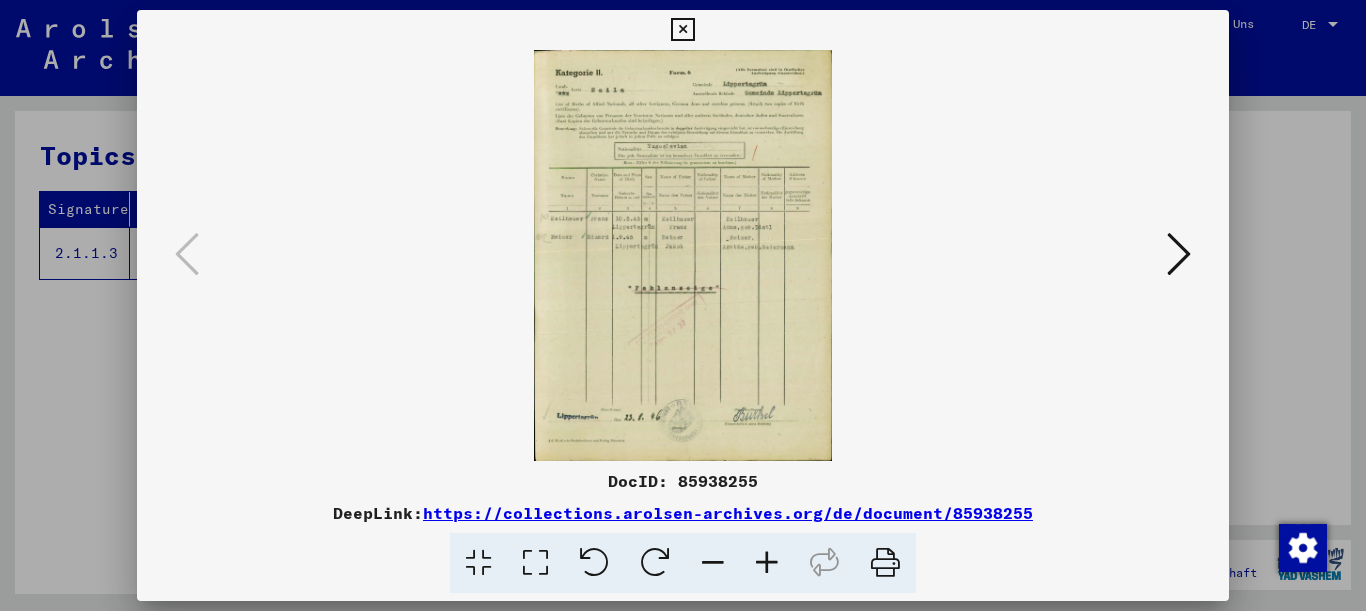 click at bounding box center (767, 563) 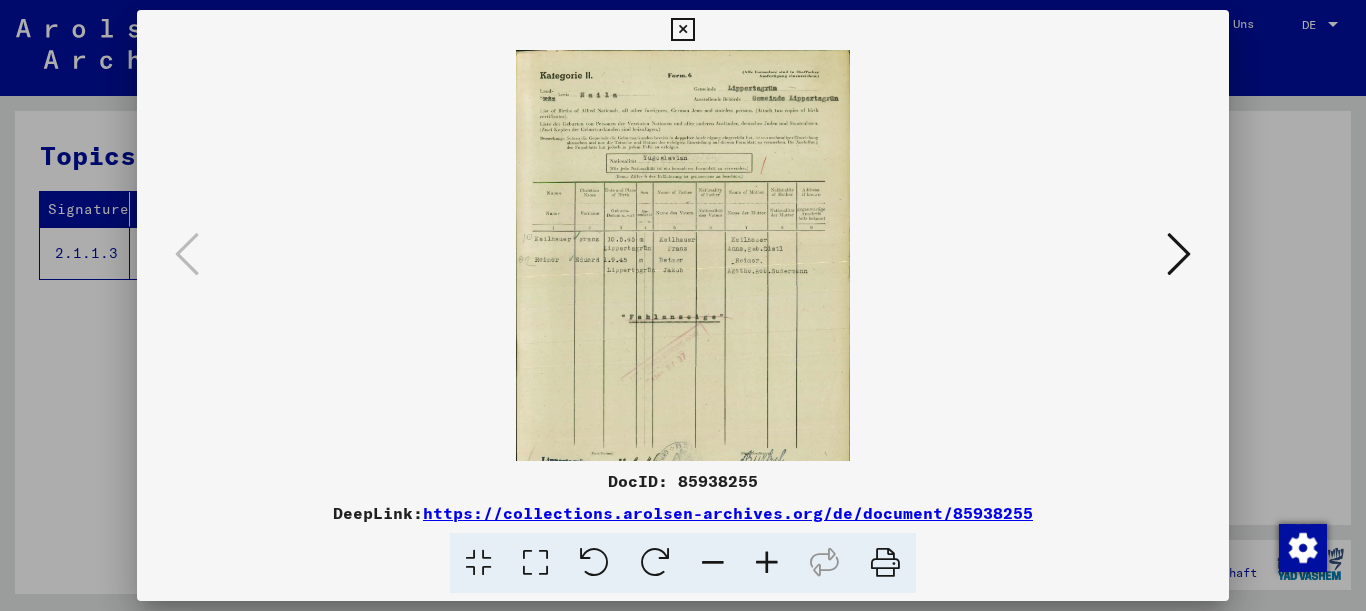click at bounding box center (767, 563) 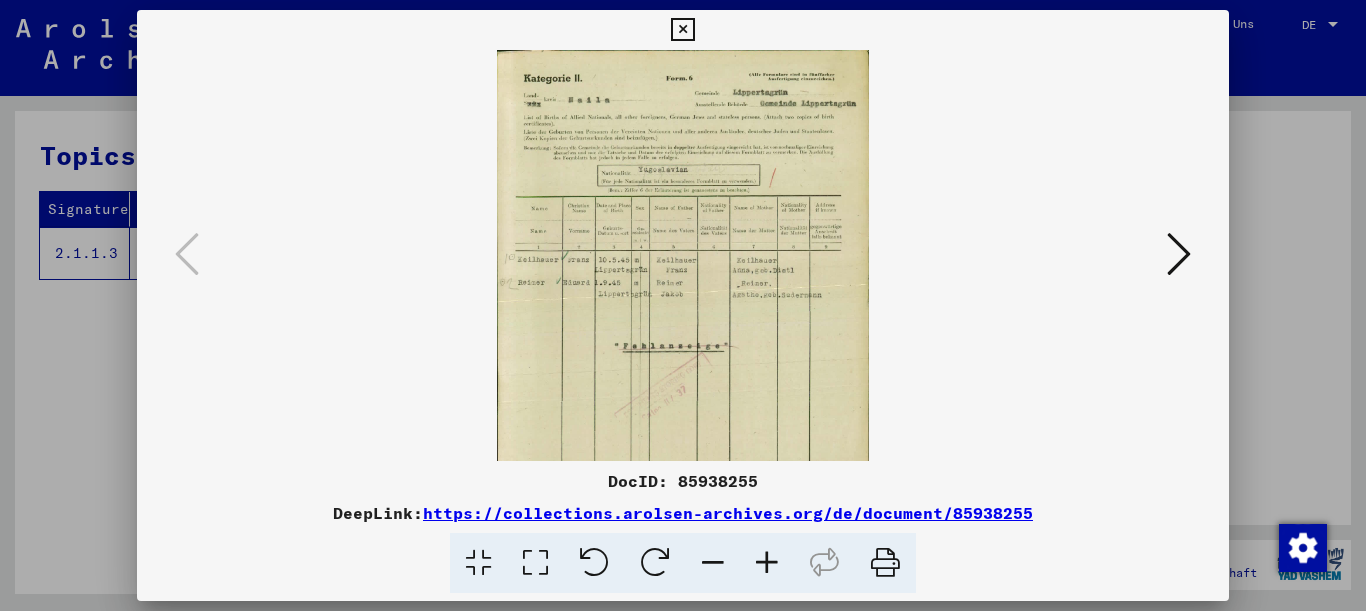 click at bounding box center [767, 563] 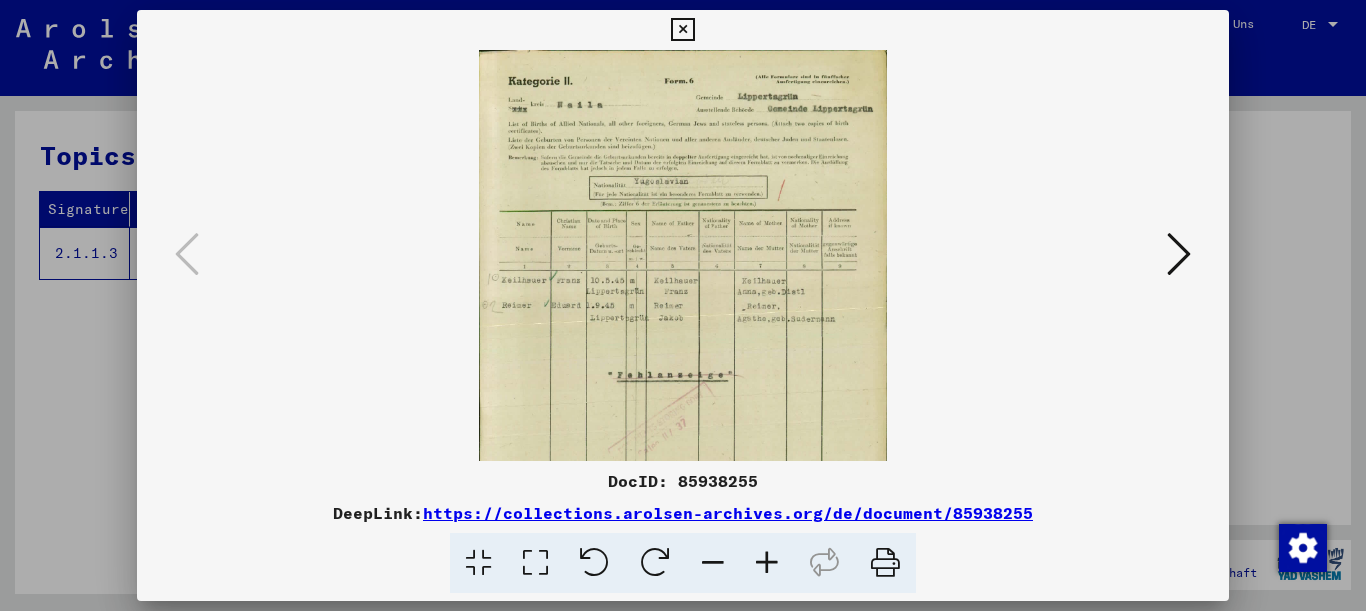 click at bounding box center (767, 563) 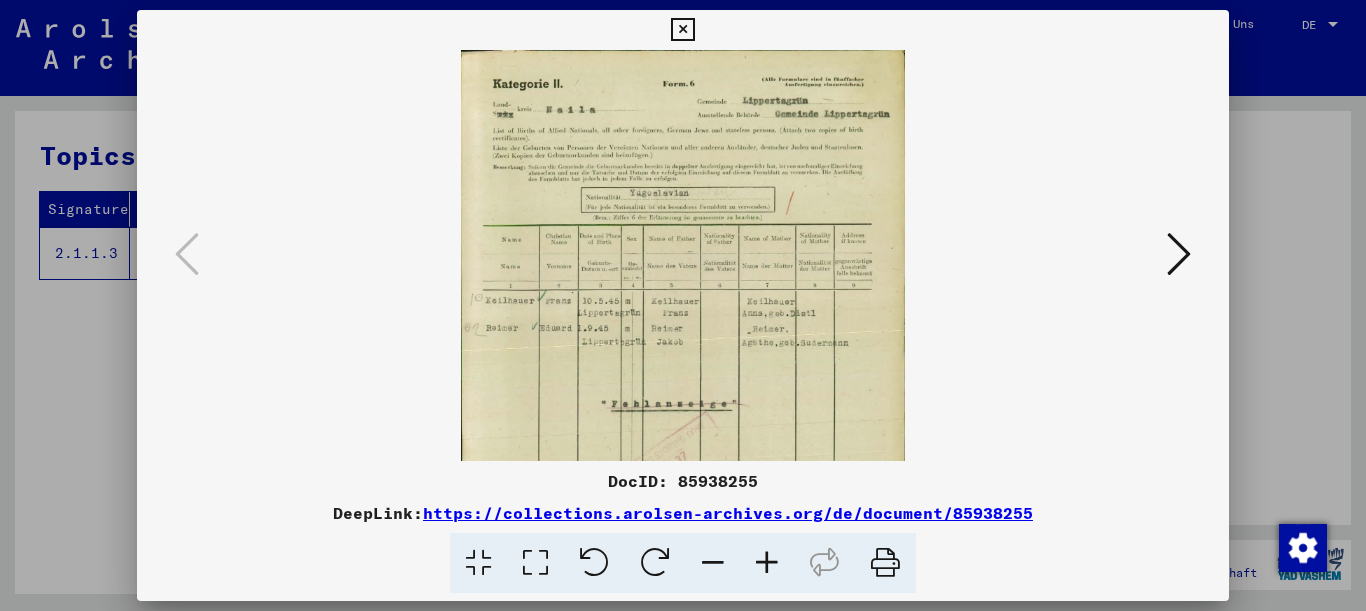 click at bounding box center (885, 563) 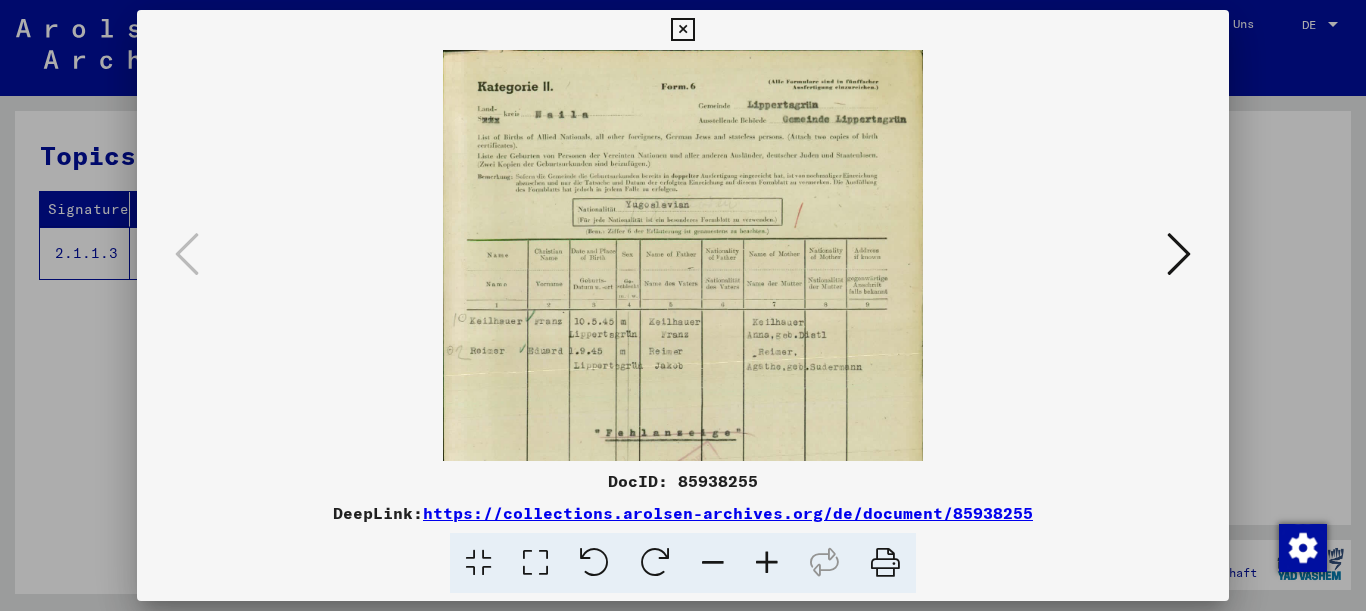click at bounding box center (767, 563) 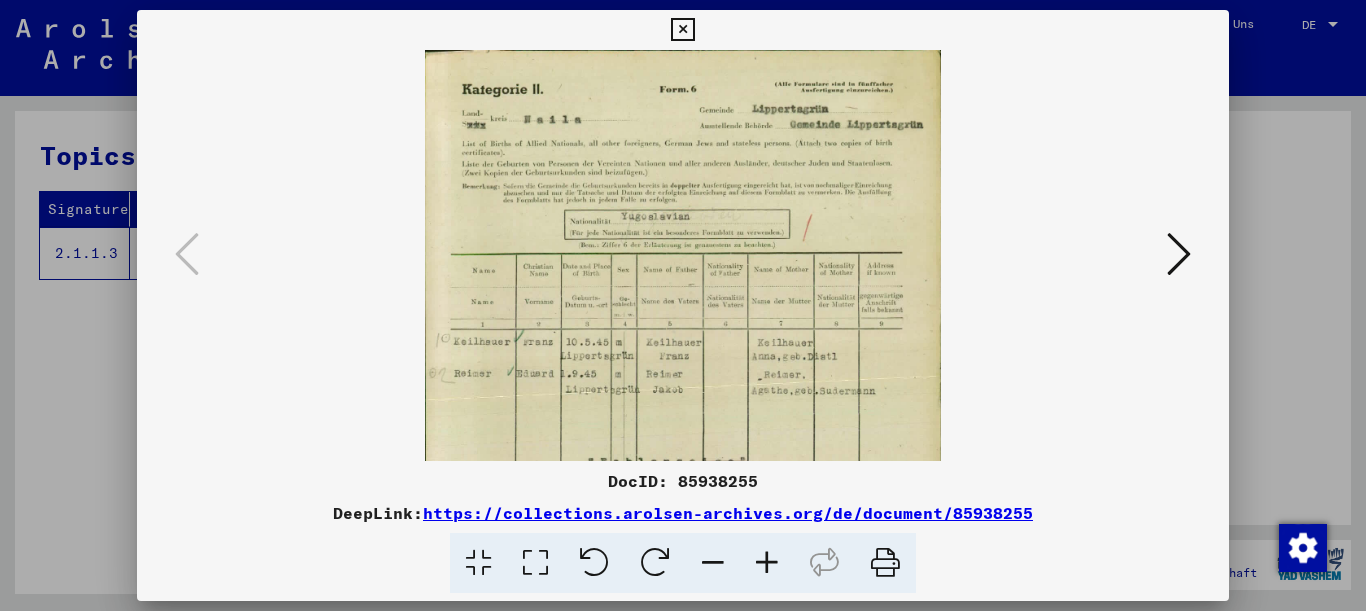 click at bounding box center [767, 563] 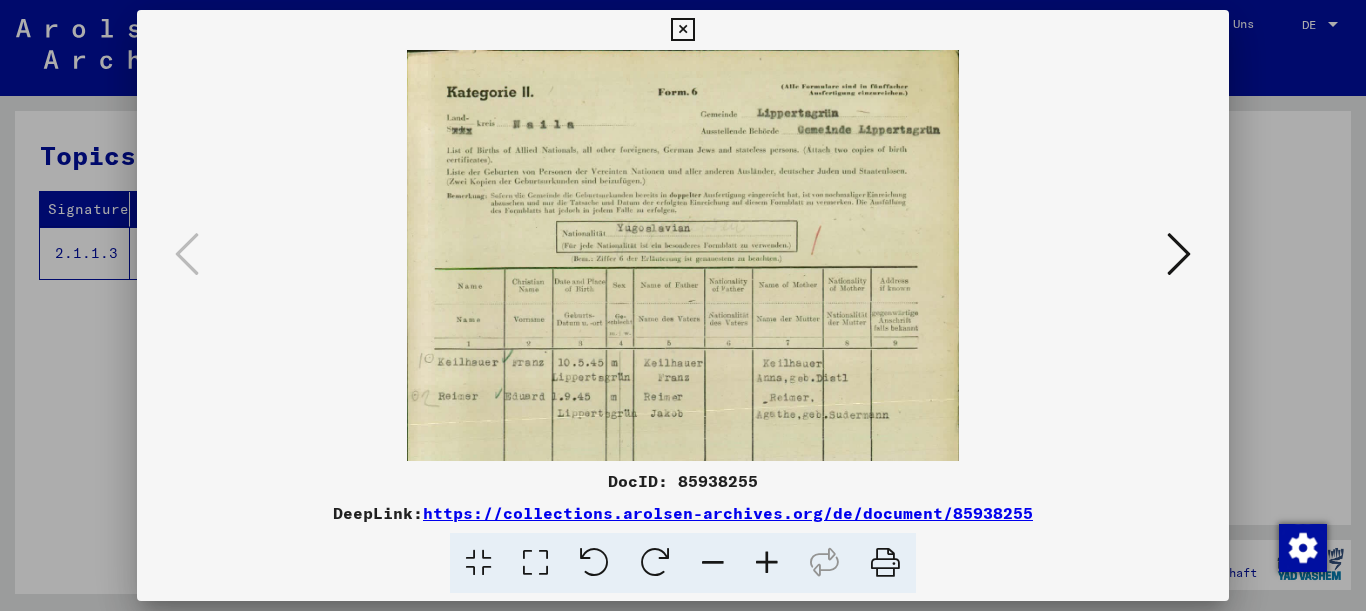 click at bounding box center (767, 563) 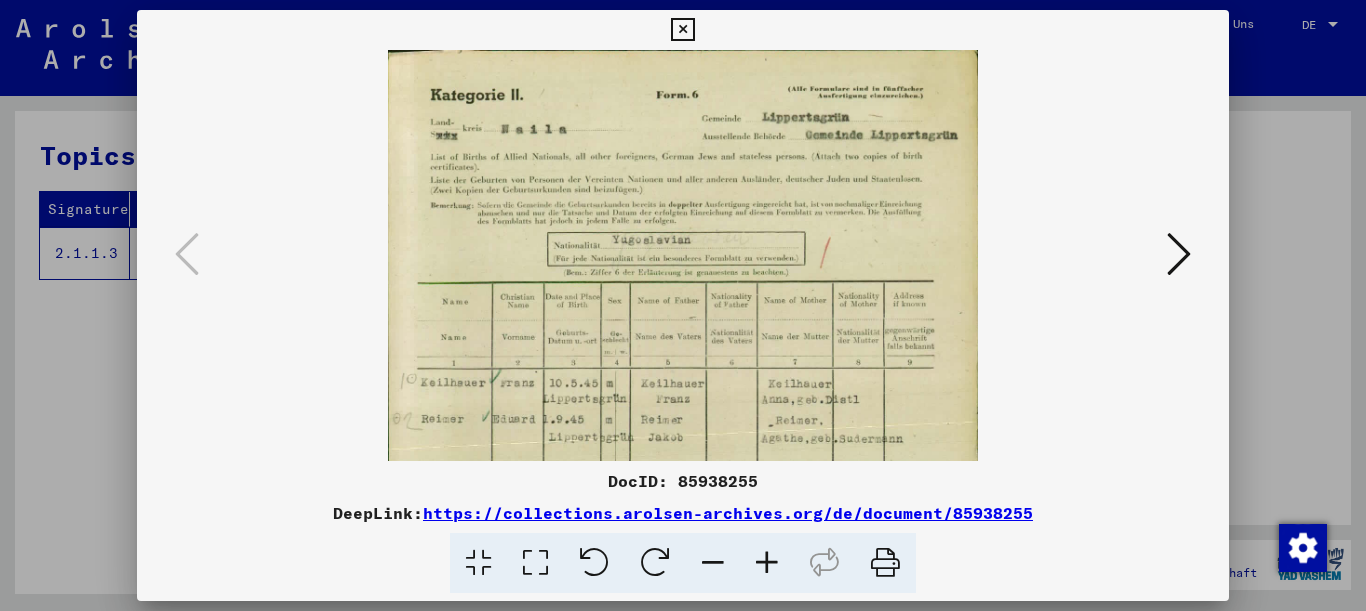 scroll, scrollTop: 122, scrollLeft: 0, axis: vertical 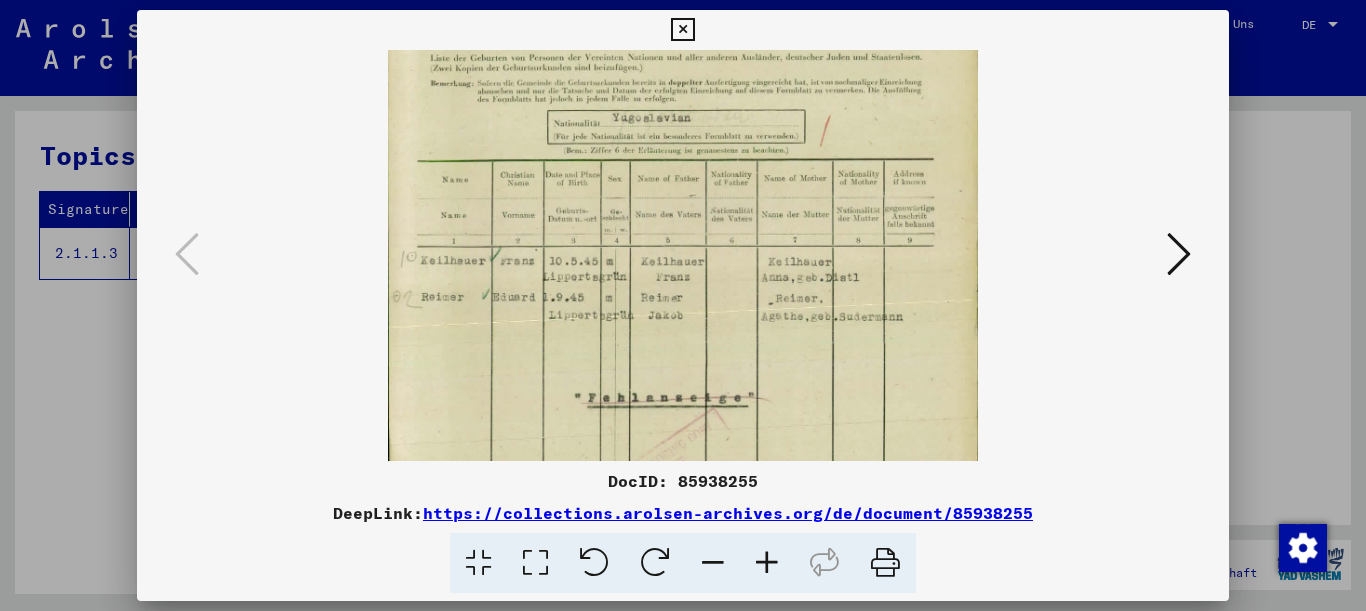 drag, startPoint x: 689, startPoint y: 336, endPoint x: 711, endPoint y: 214, distance: 123.967735 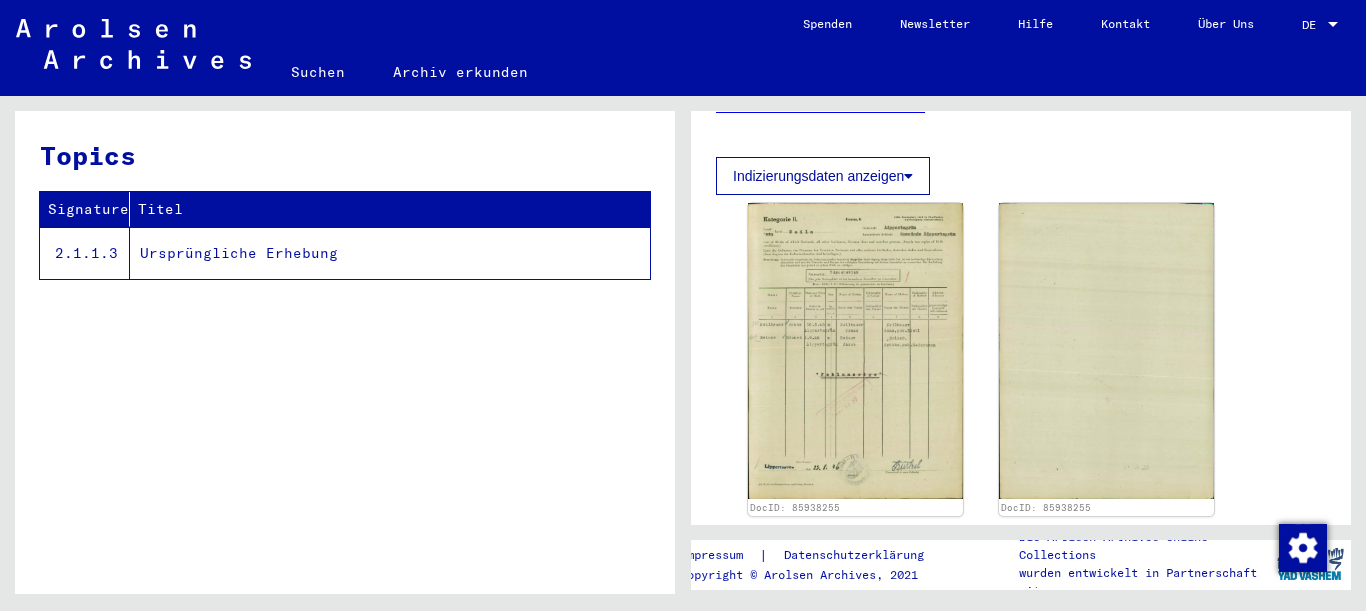 click on "Suchen" 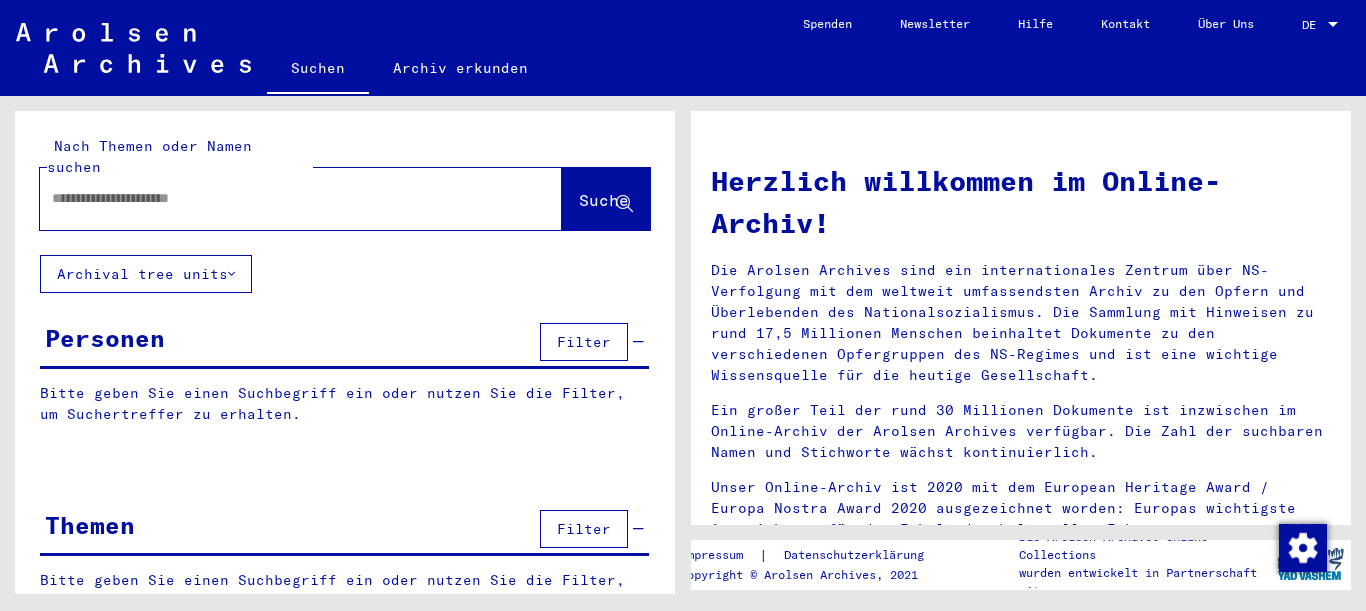 click at bounding box center (277, 198) 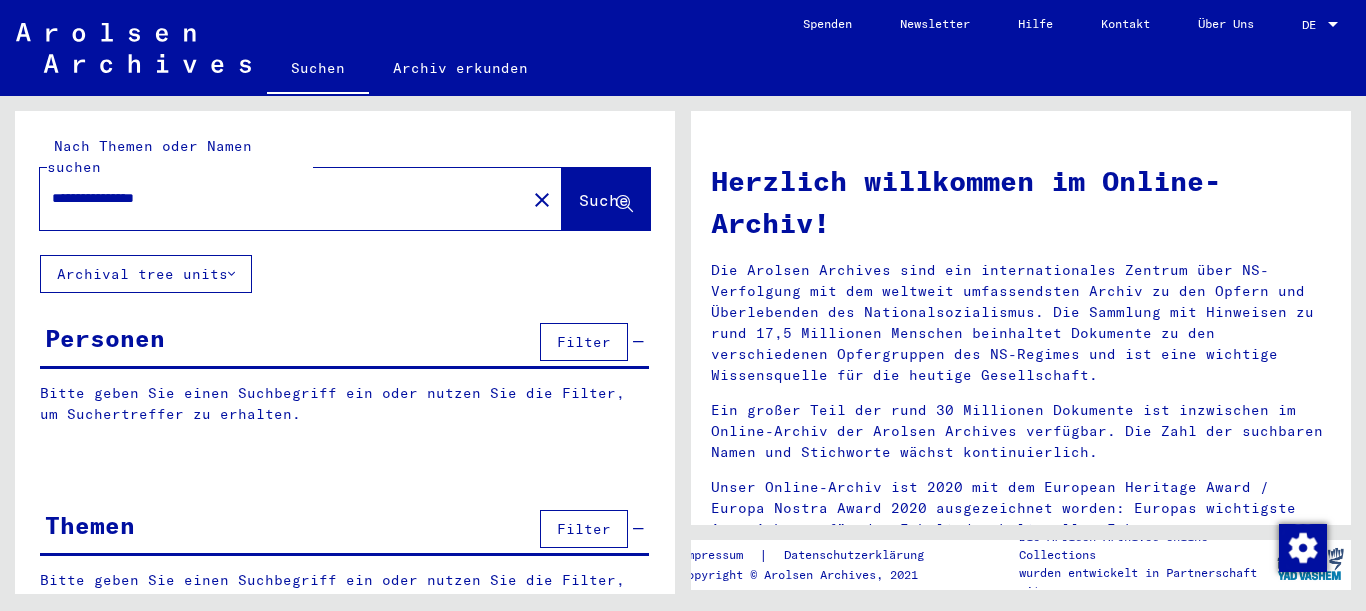 type on "**********" 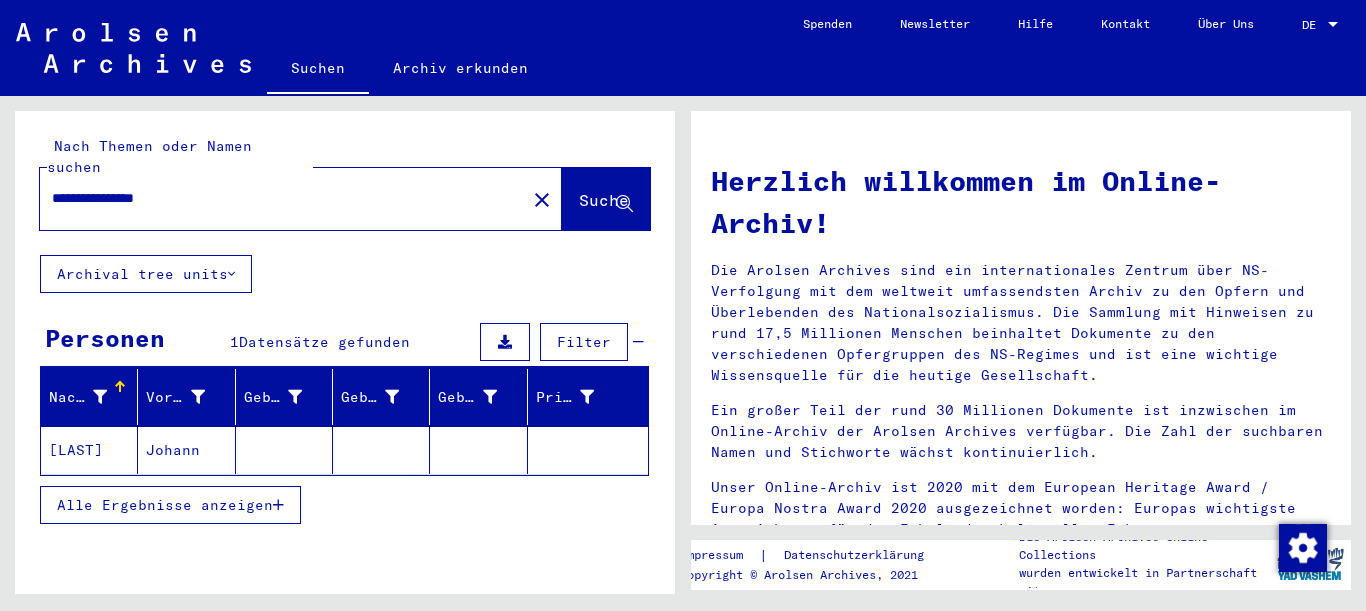 scroll, scrollTop: 95, scrollLeft: 0, axis: vertical 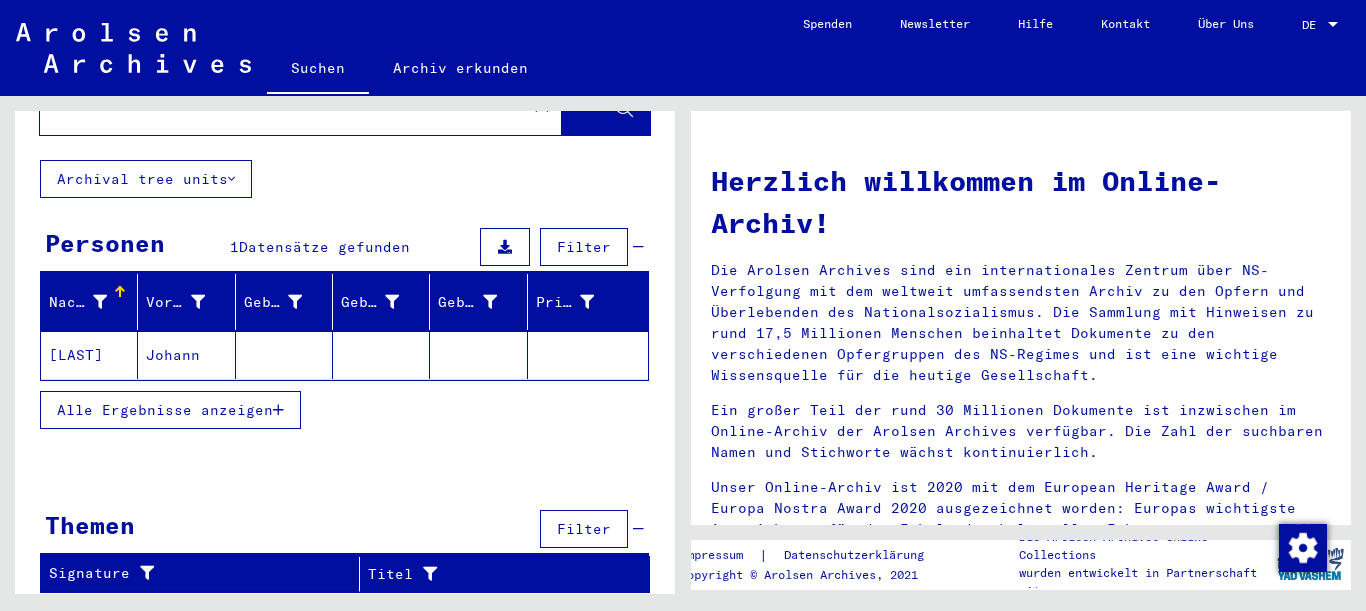 click on "[LAST]" 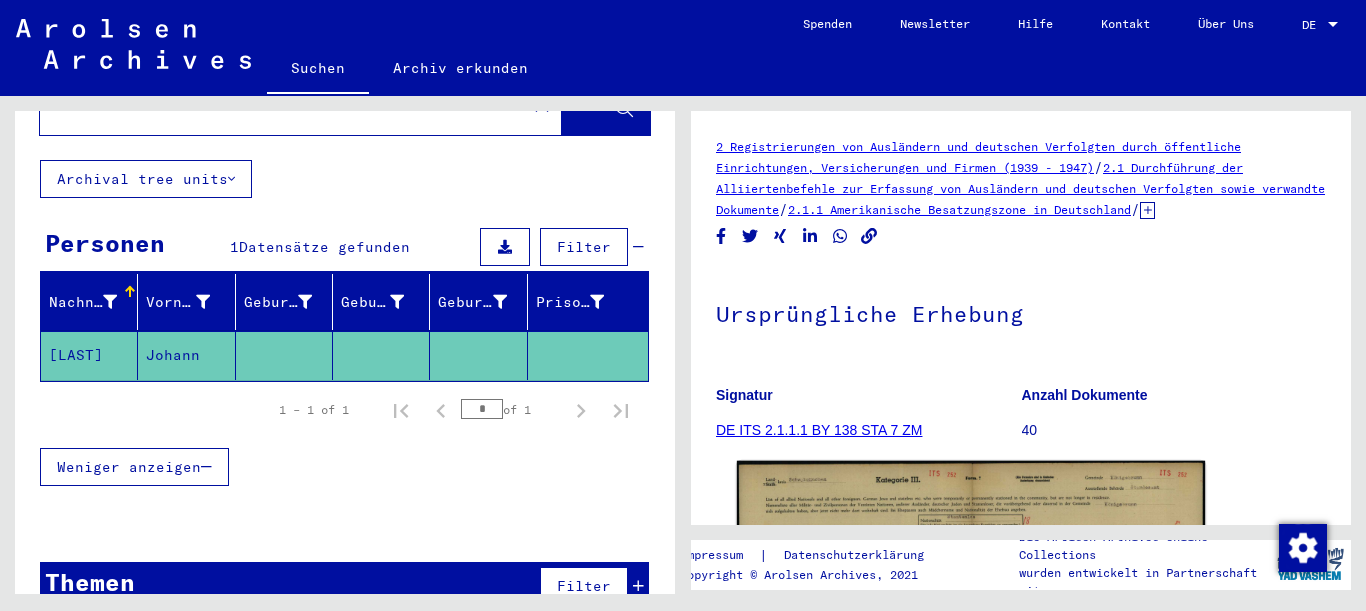 scroll, scrollTop: 324, scrollLeft: 0, axis: vertical 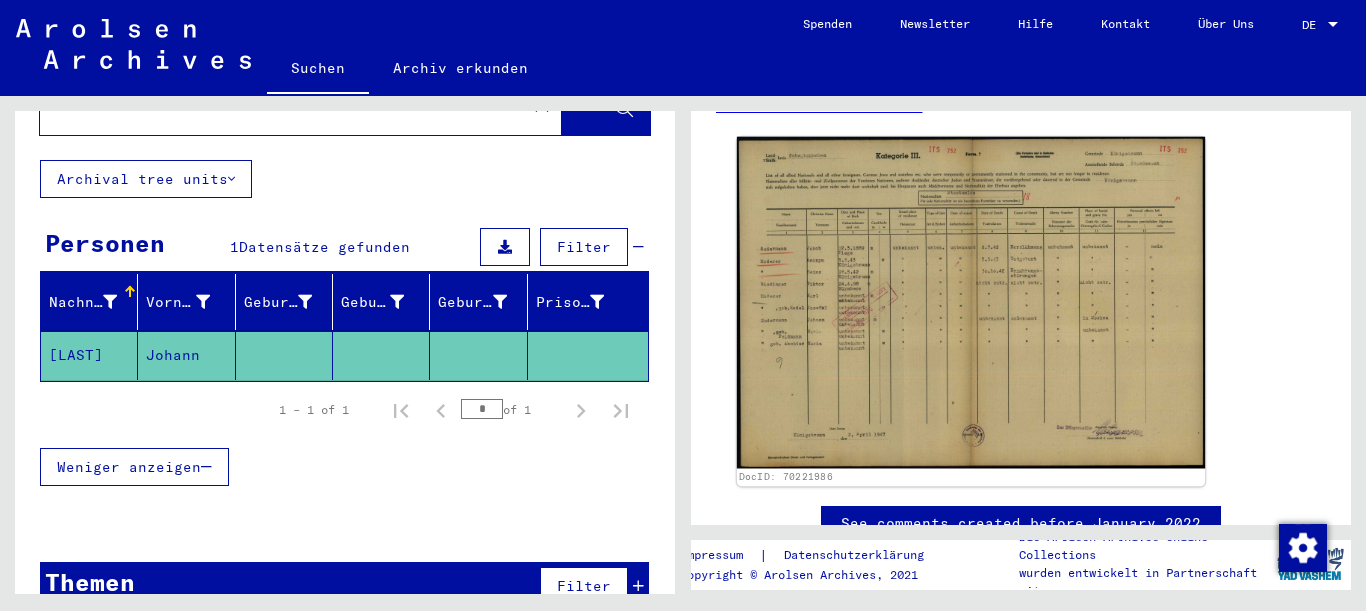 click 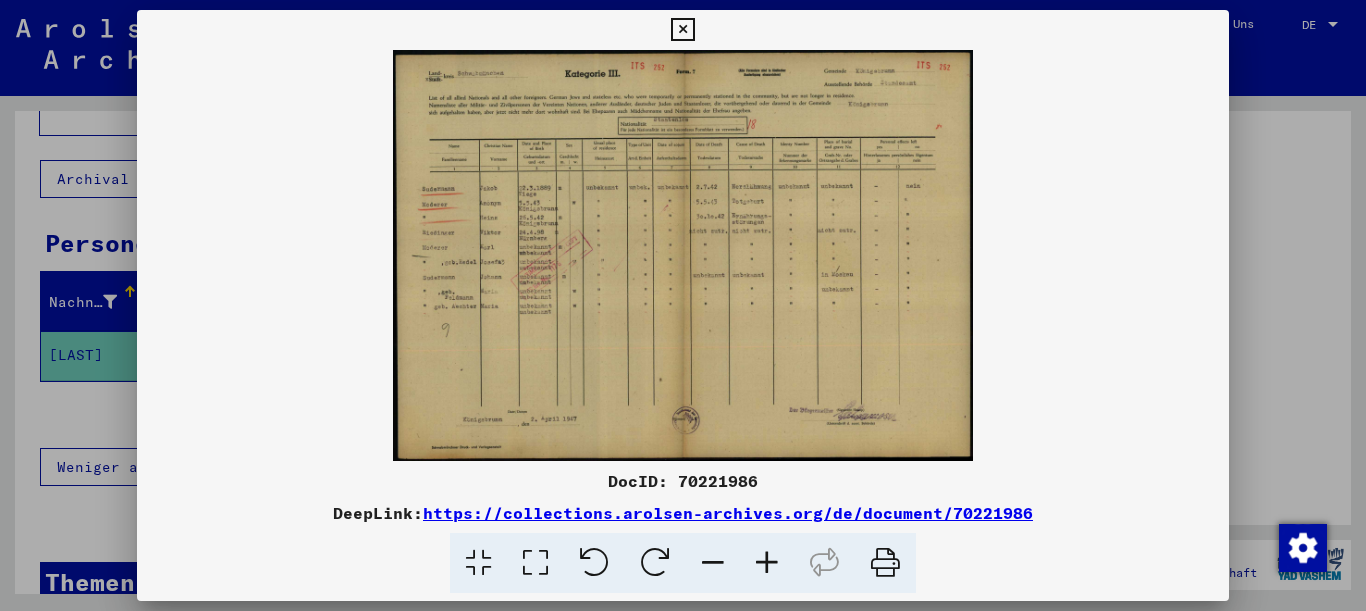 click at bounding box center (767, 563) 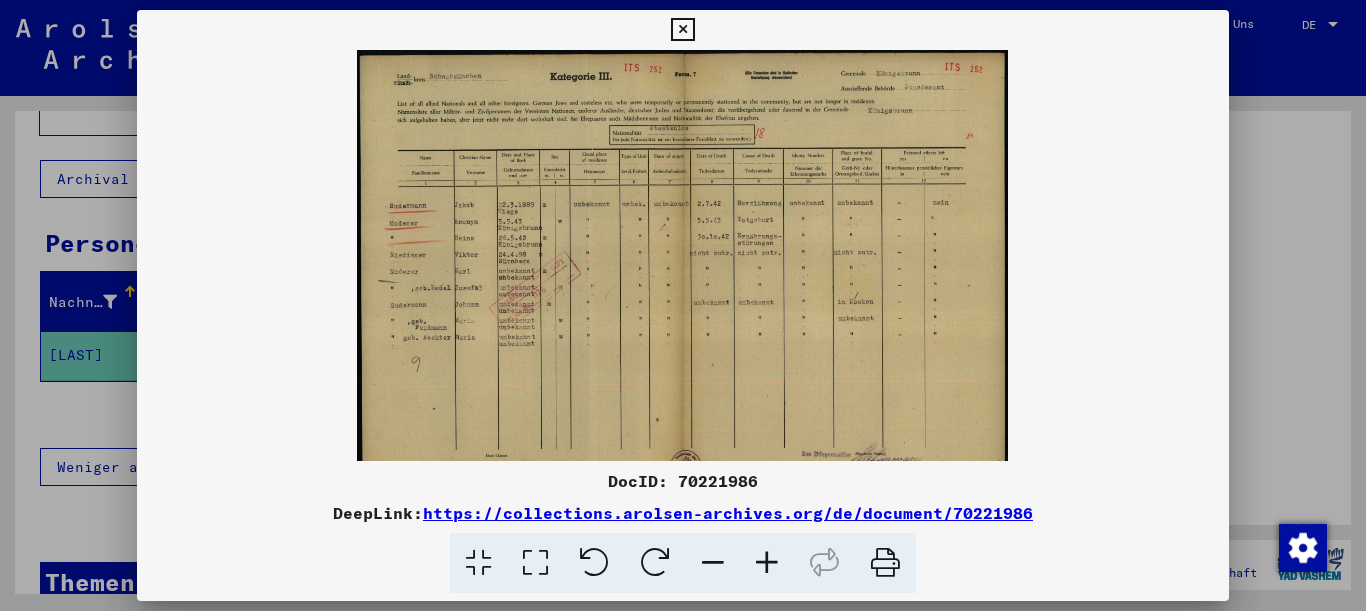 click at bounding box center (767, 563) 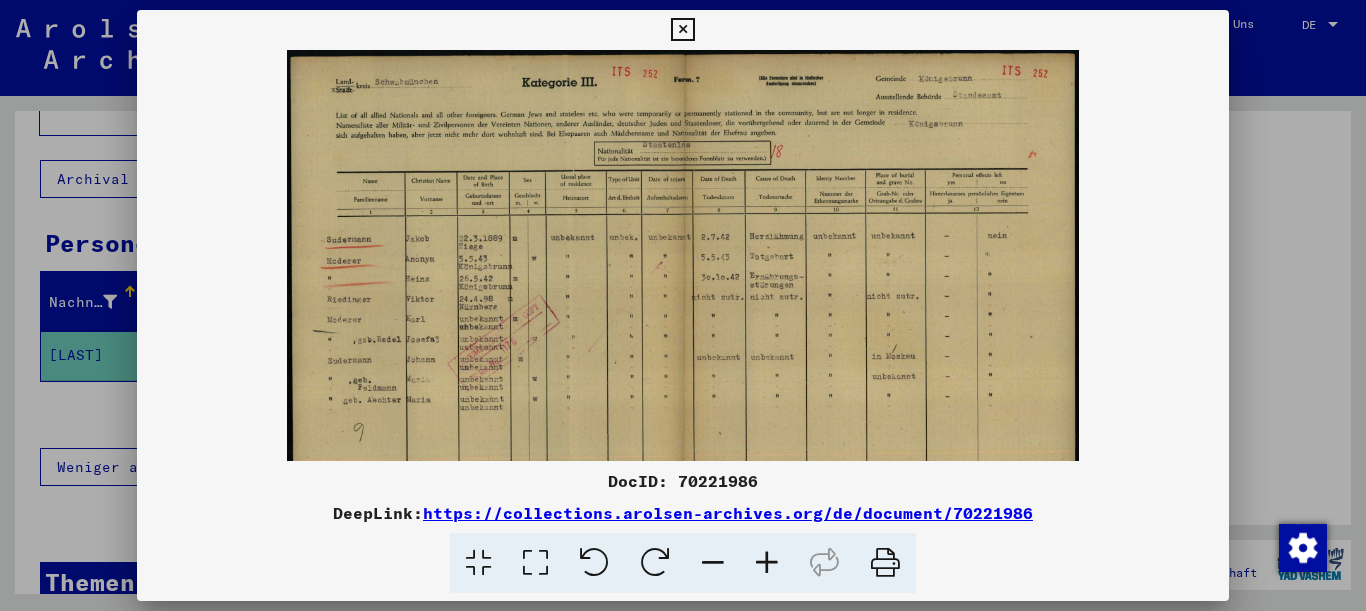 click at bounding box center (767, 563) 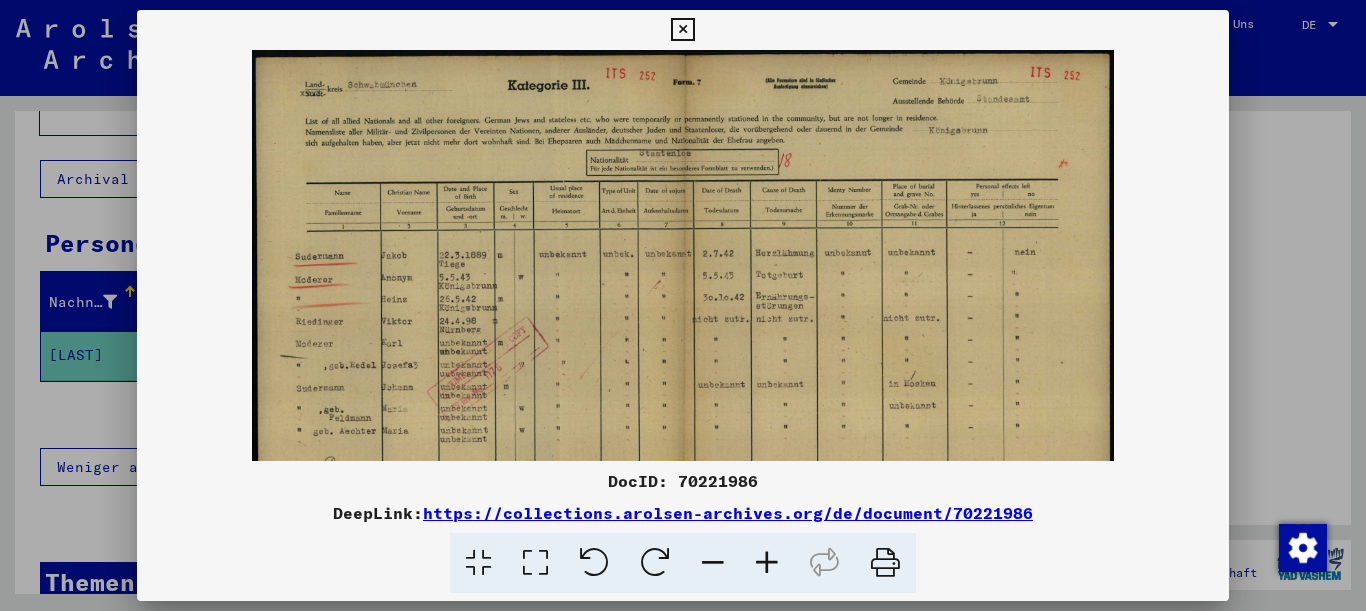 click at bounding box center [767, 563] 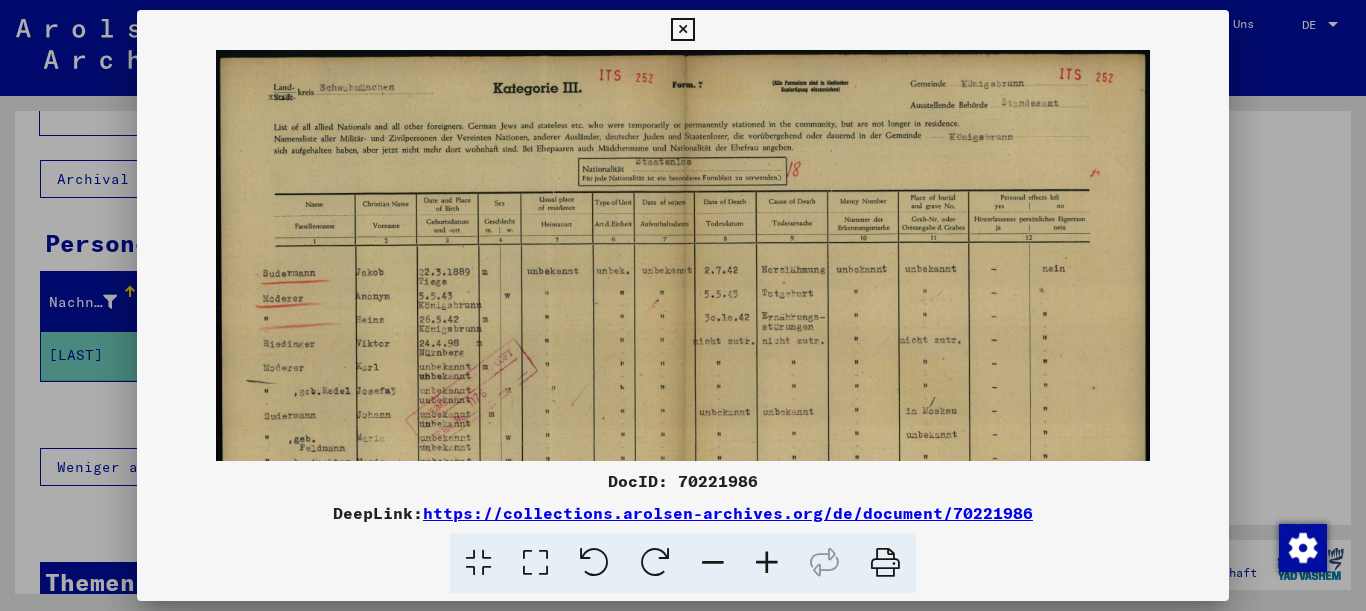 click at bounding box center (767, 563) 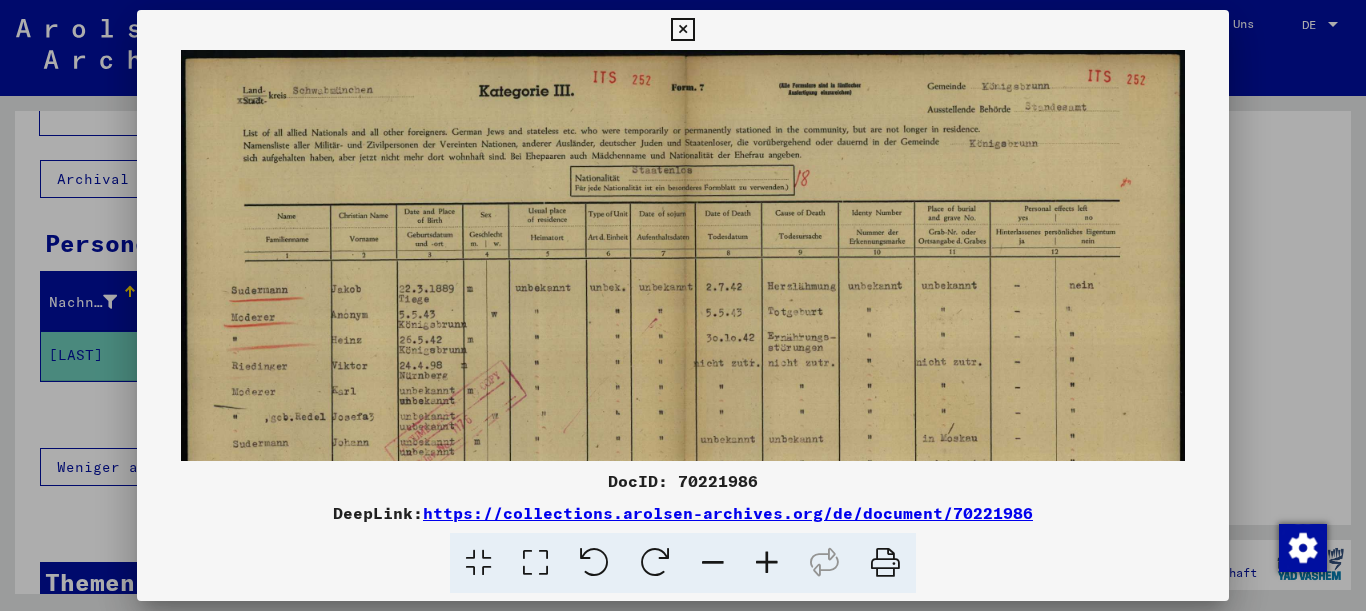 drag, startPoint x: 1340, startPoint y: 251, endPoint x: 1343, endPoint y: 268, distance: 17.262676 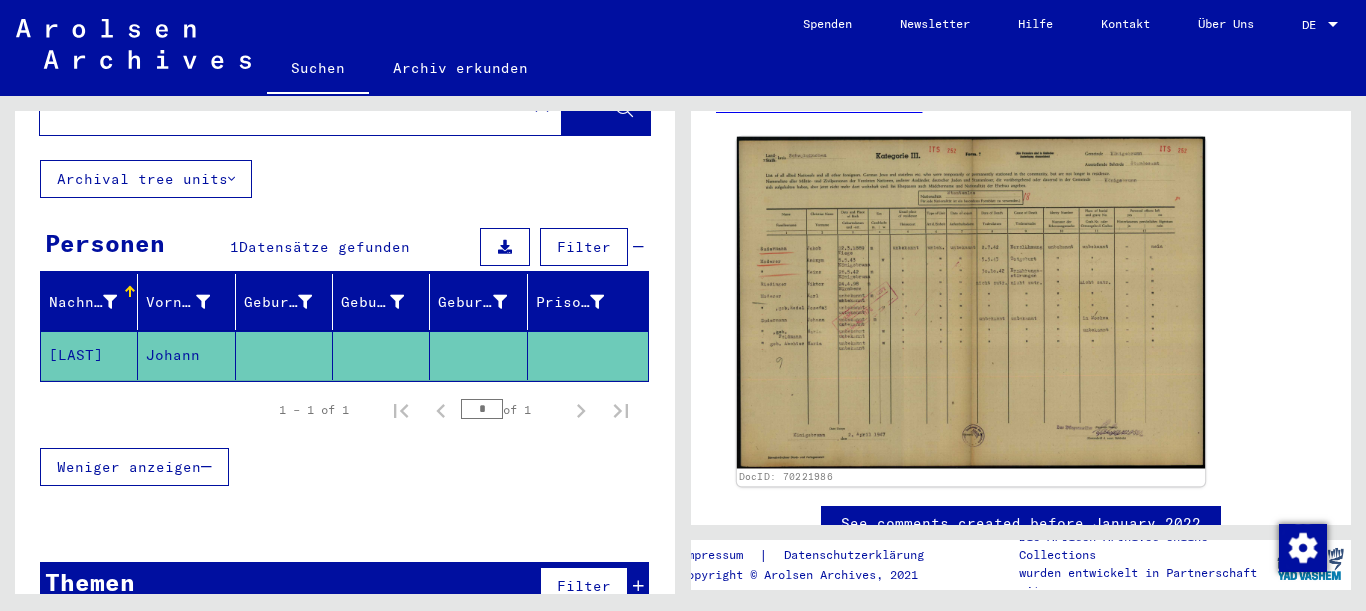 click 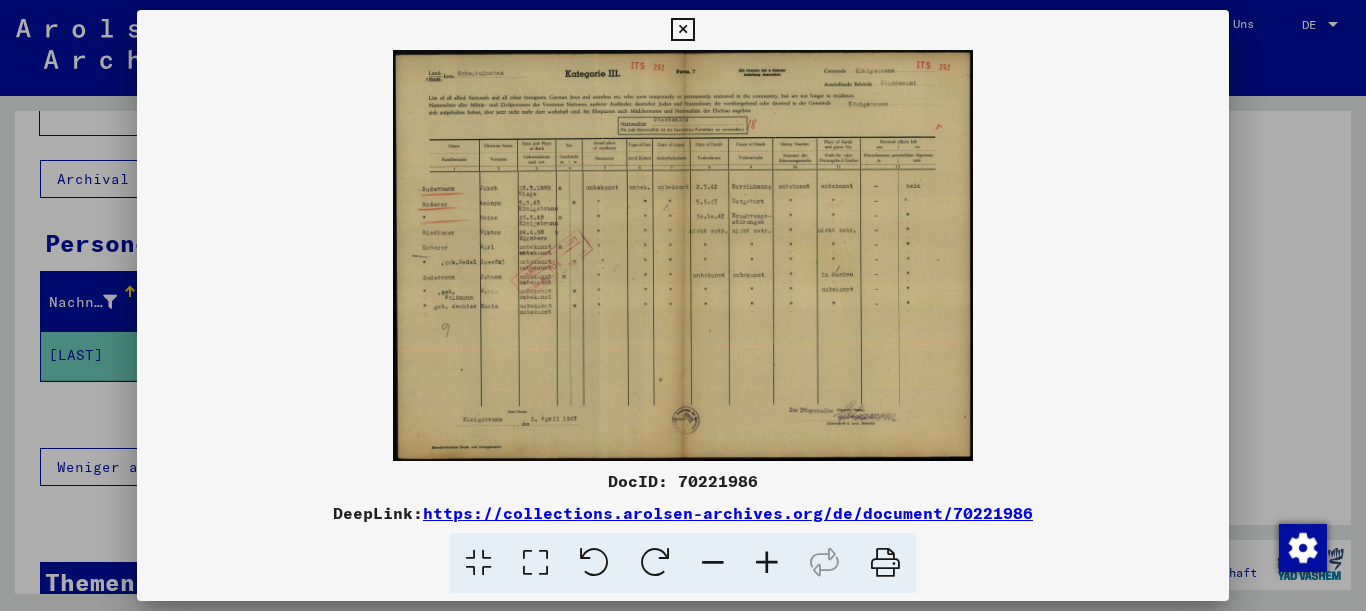 click at bounding box center [767, 563] 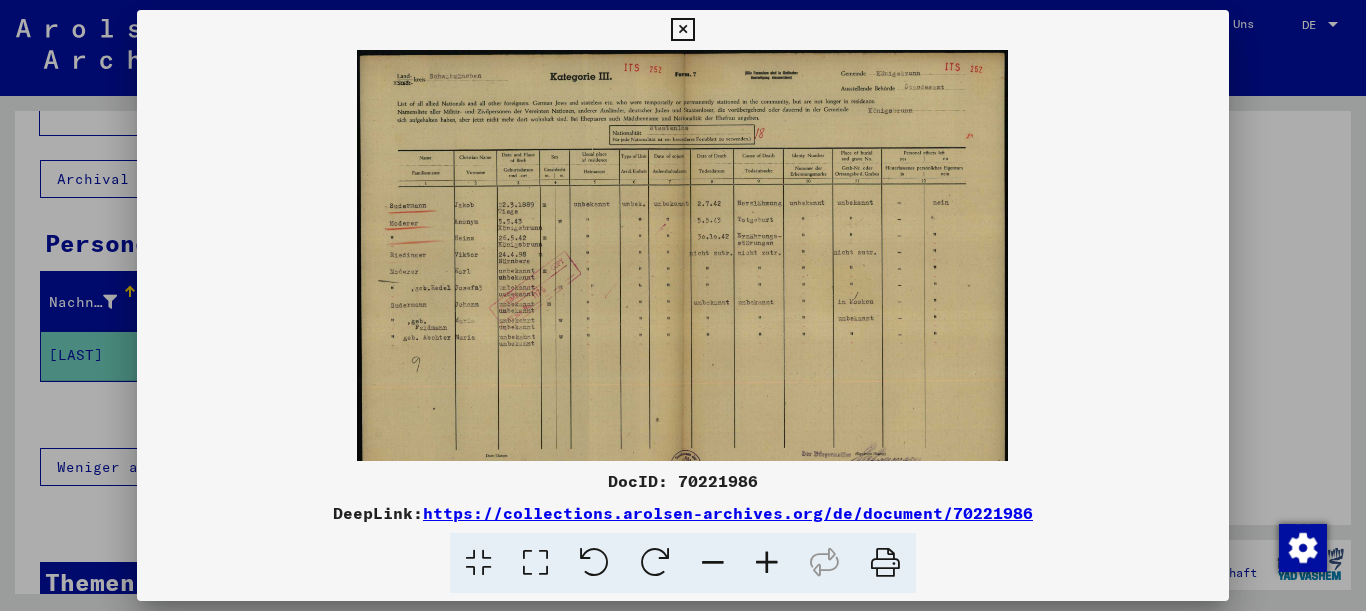 click at bounding box center [767, 563] 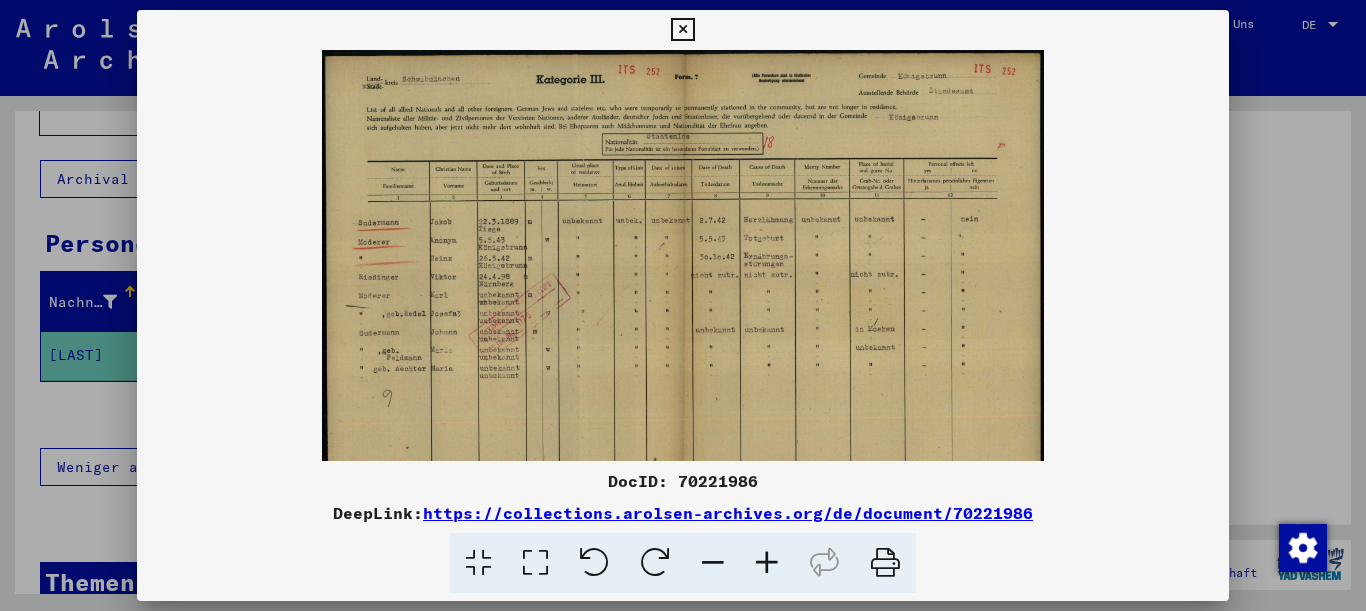 click at bounding box center (767, 563) 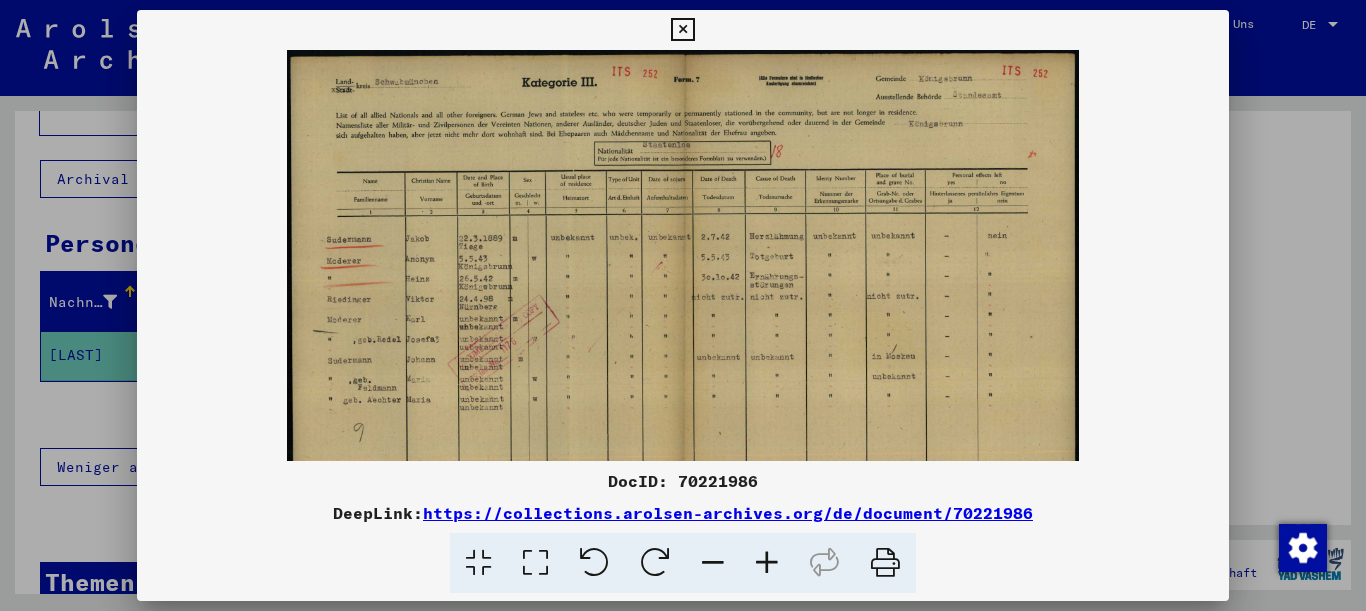 click at bounding box center (767, 563) 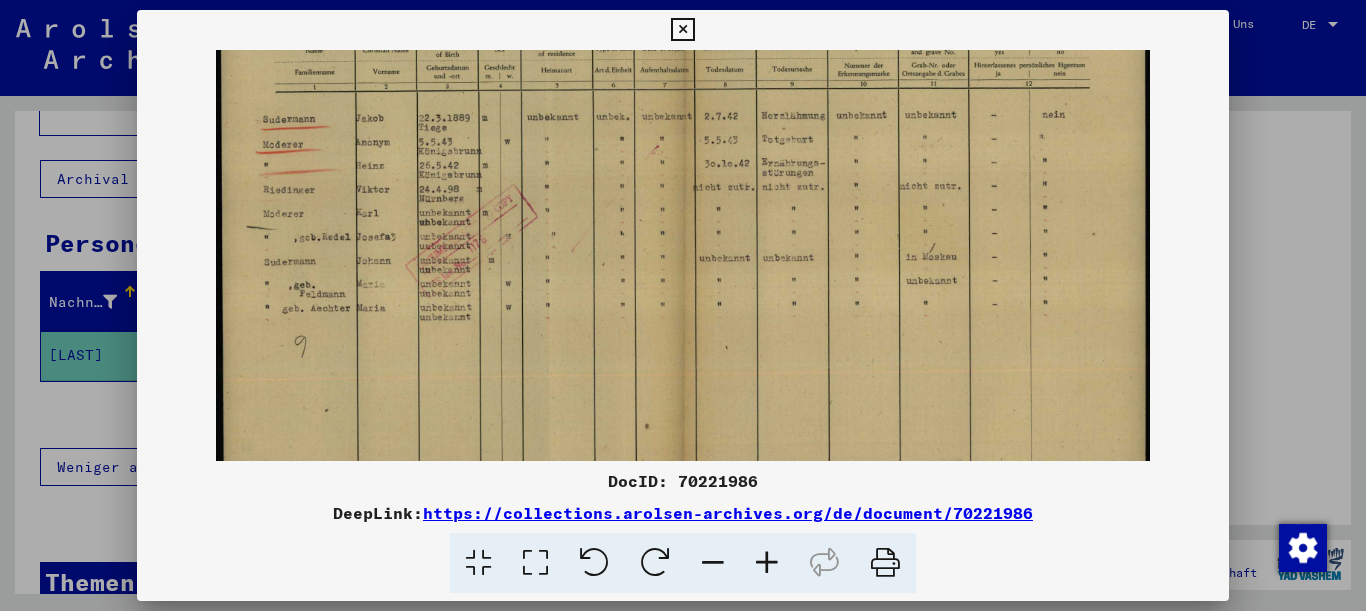 scroll, scrollTop: 155, scrollLeft: 0, axis: vertical 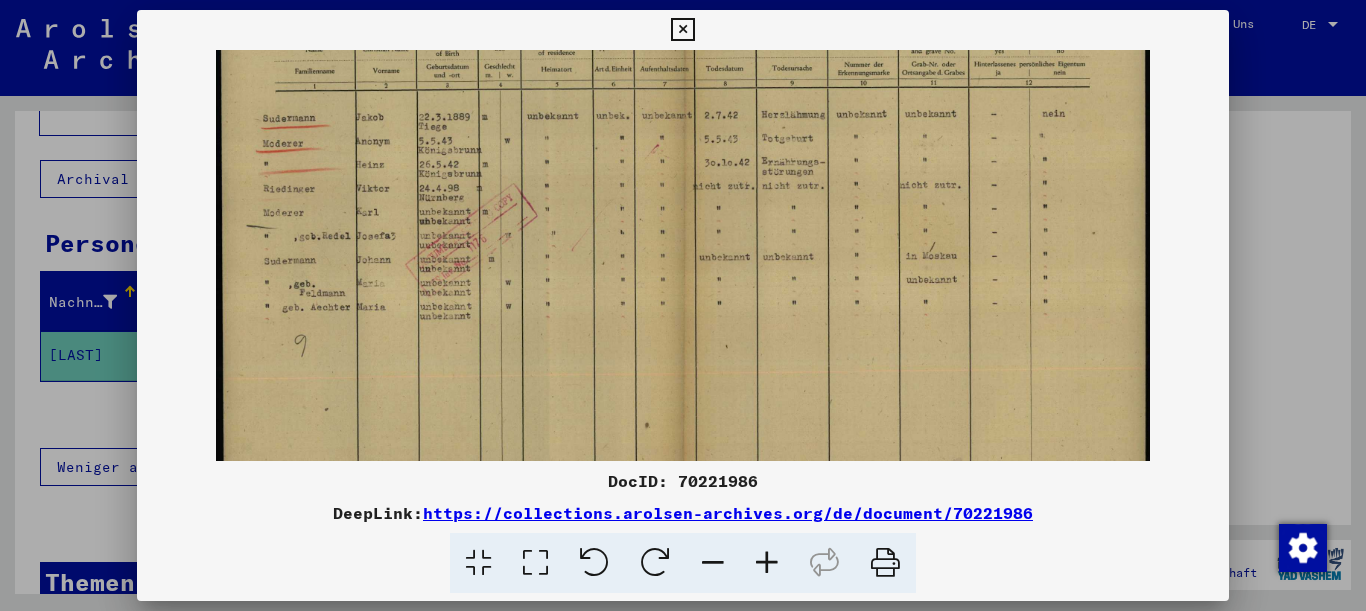drag, startPoint x: 566, startPoint y: 381, endPoint x: 517, endPoint y: 226, distance: 162.56076 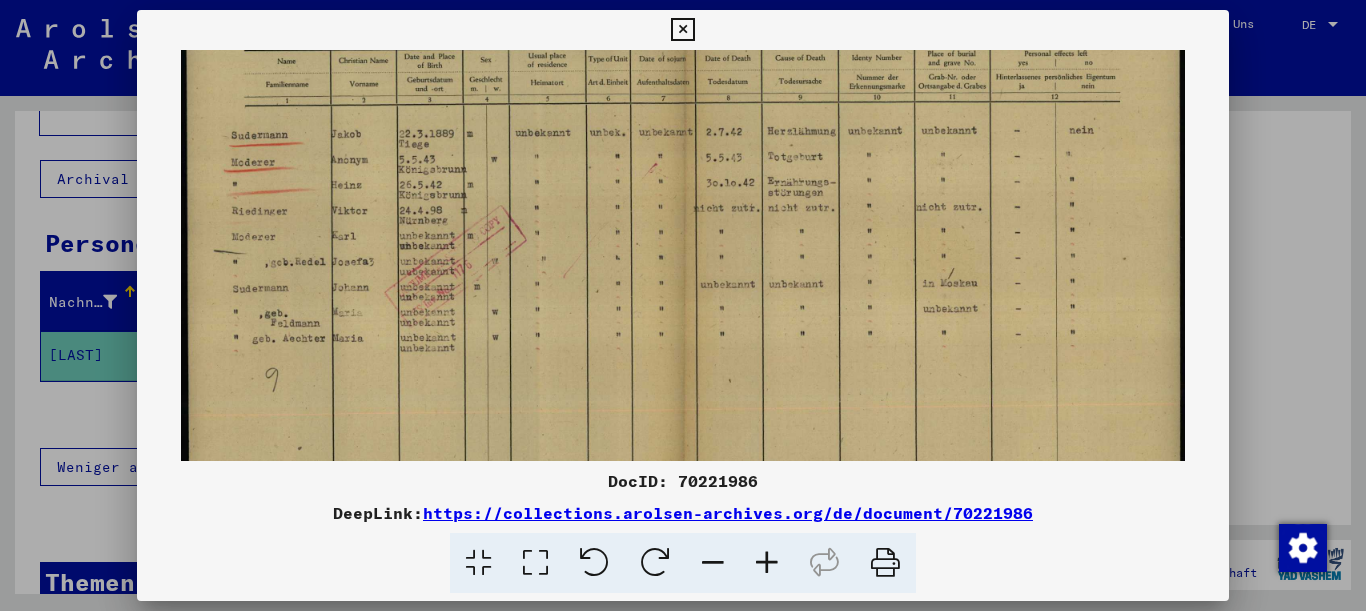 click at bounding box center (767, 563) 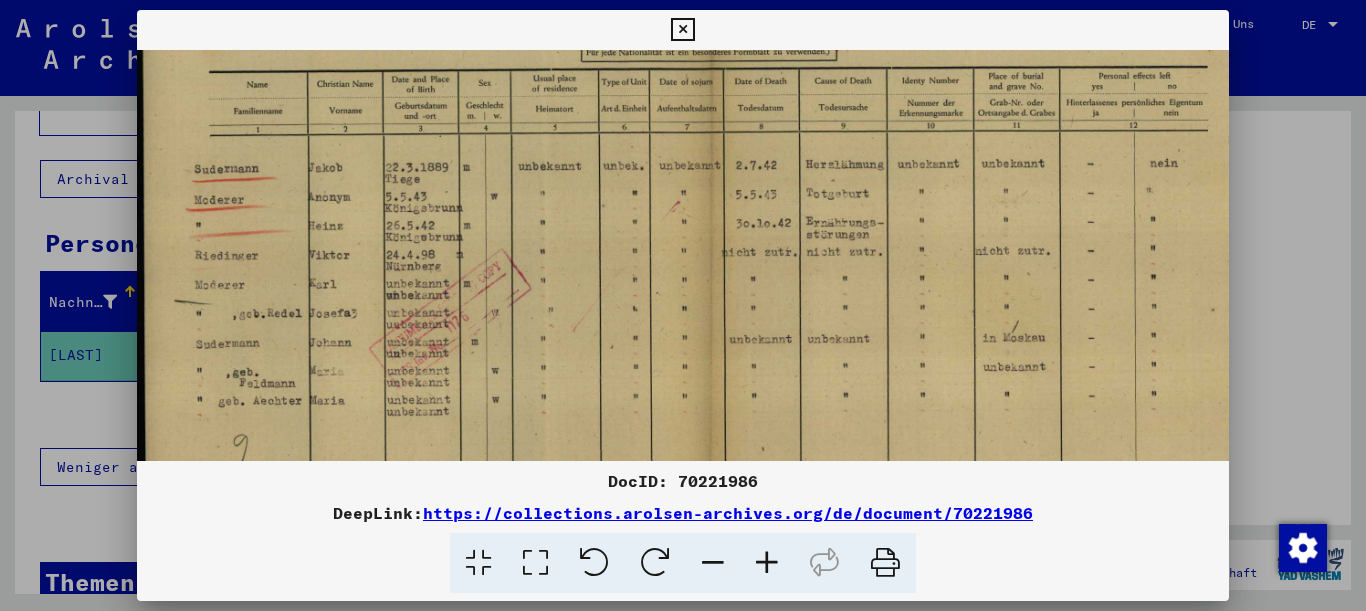 click at bounding box center [767, 563] 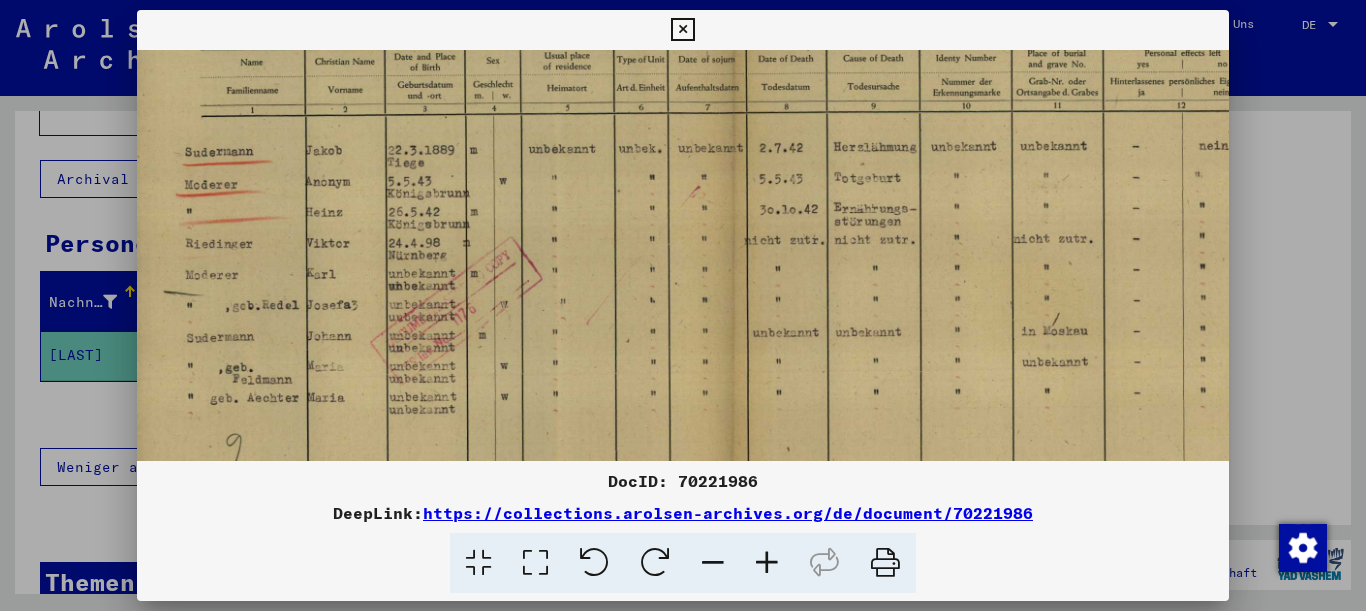 scroll, scrollTop: 173, scrollLeft: 17, axis: both 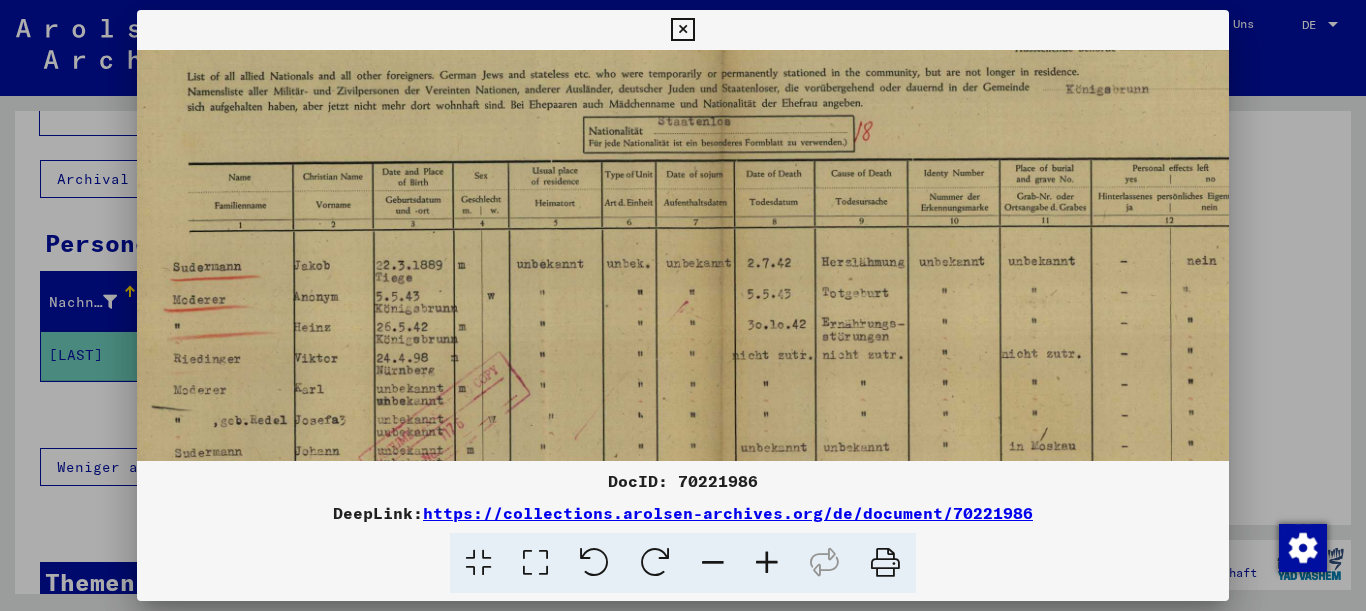 drag, startPoint x: 649, startPoint y: 368, endPoint x: 621, endPoint y: 444, distance: 80.99383 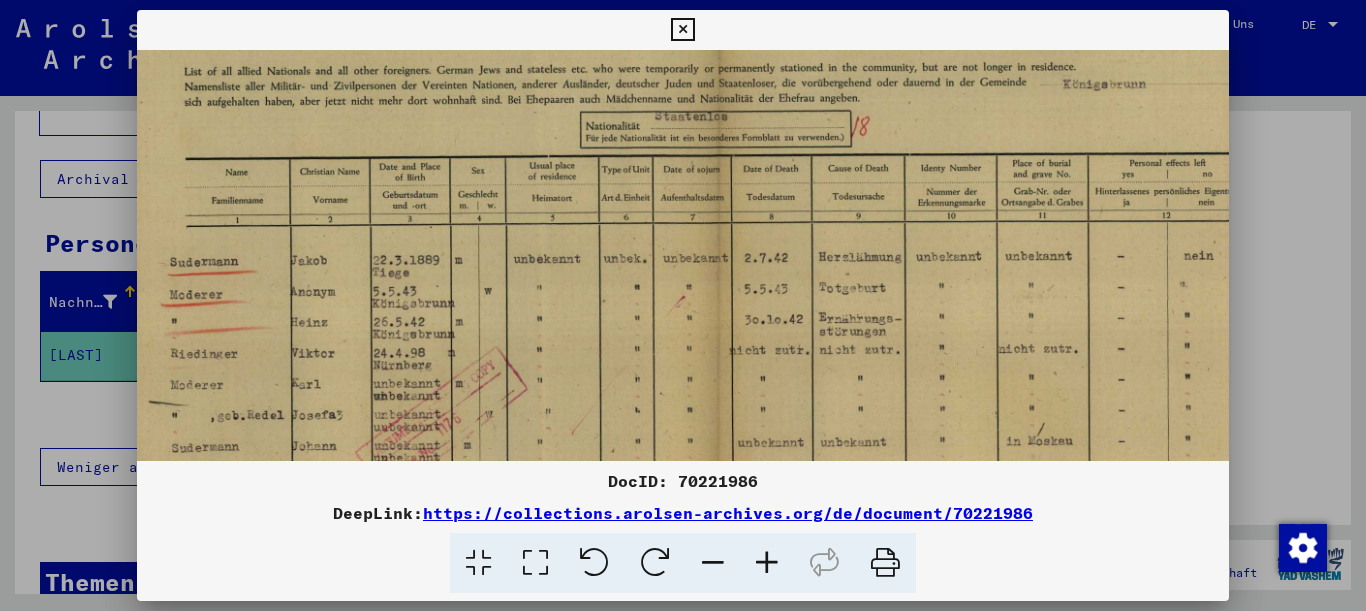 scroll, scrollTop: 0, scrollLeft: 56, axis: horizontal 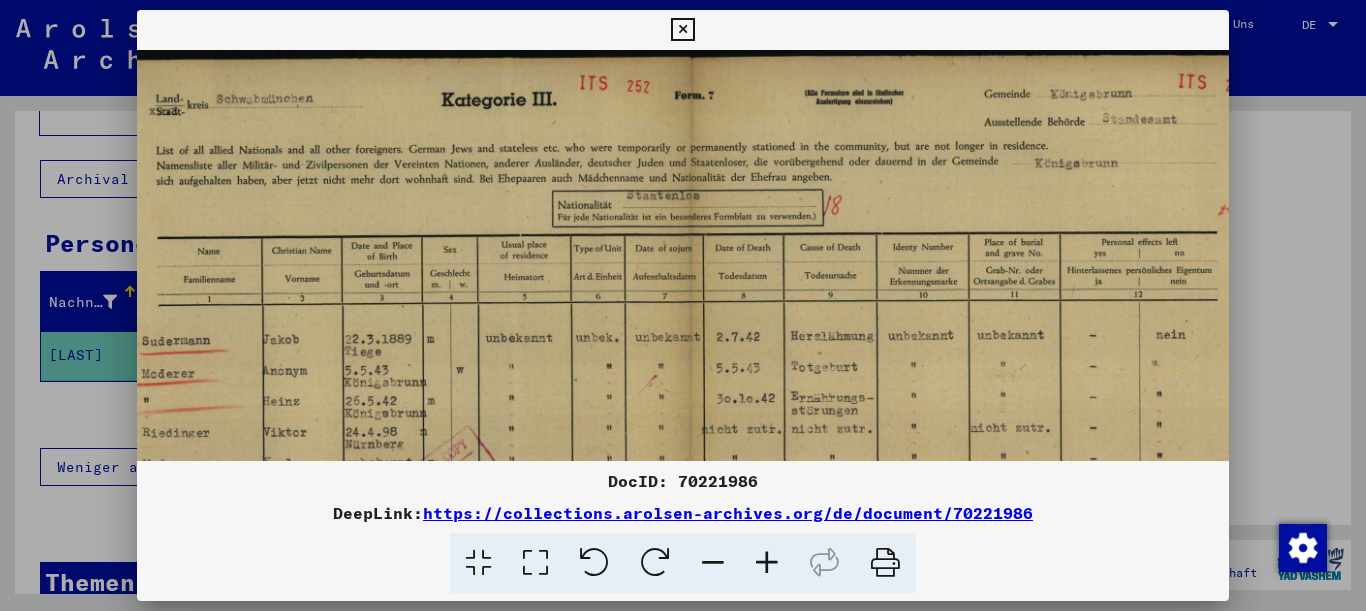 drag, startPoint x: 603, startPoint y: 362, endPoint x: 596, endPoint y: 392, distance: 30.805843 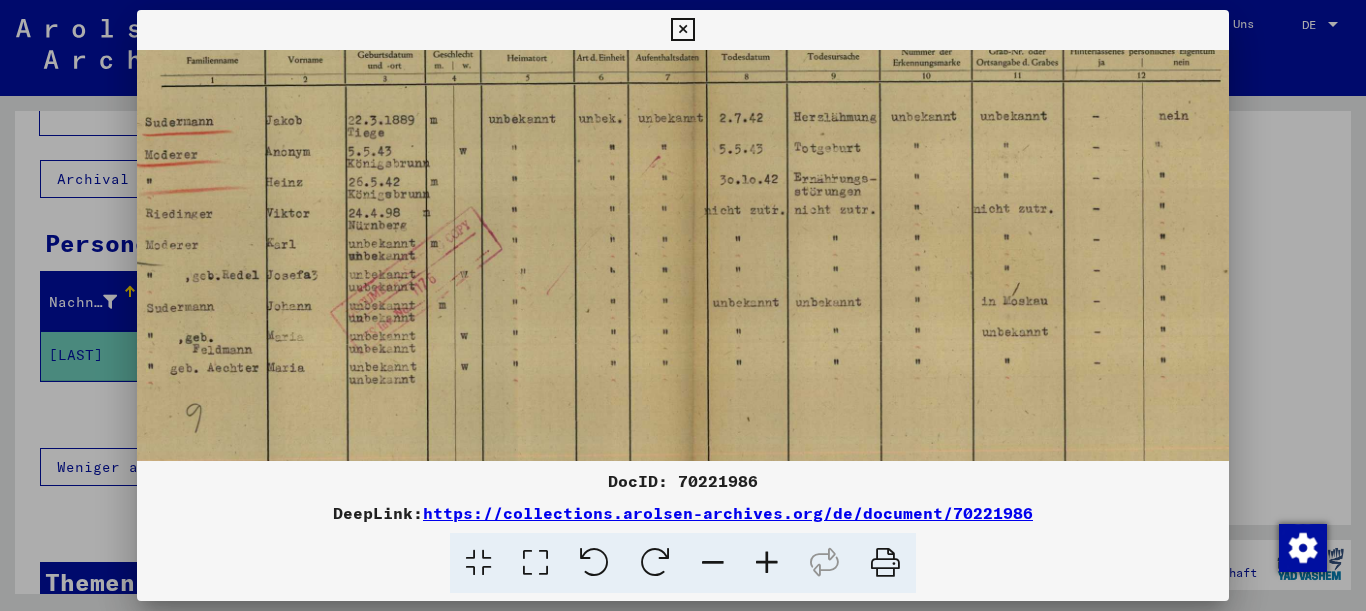 scroll, scrollTop: 258, scrollLeft: 31, axis: both 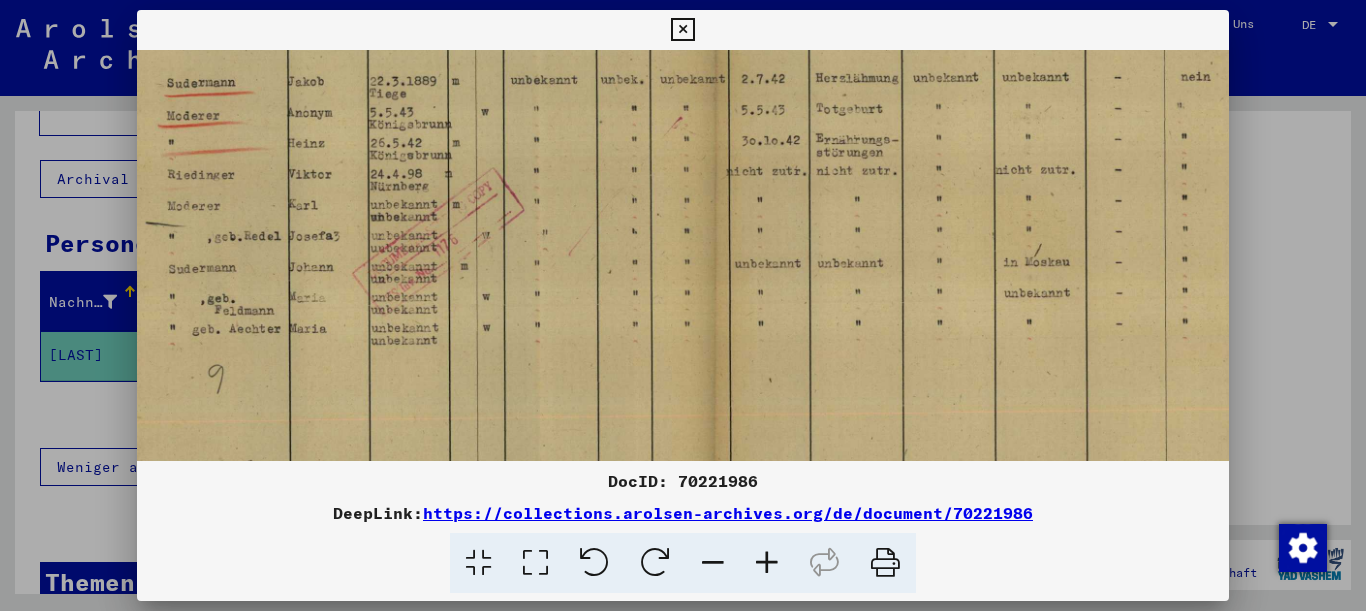 drag, startPoint x: 672, startPoint y: 384, endPoint x: 697, endPoint y: 126, distance: 259.2084 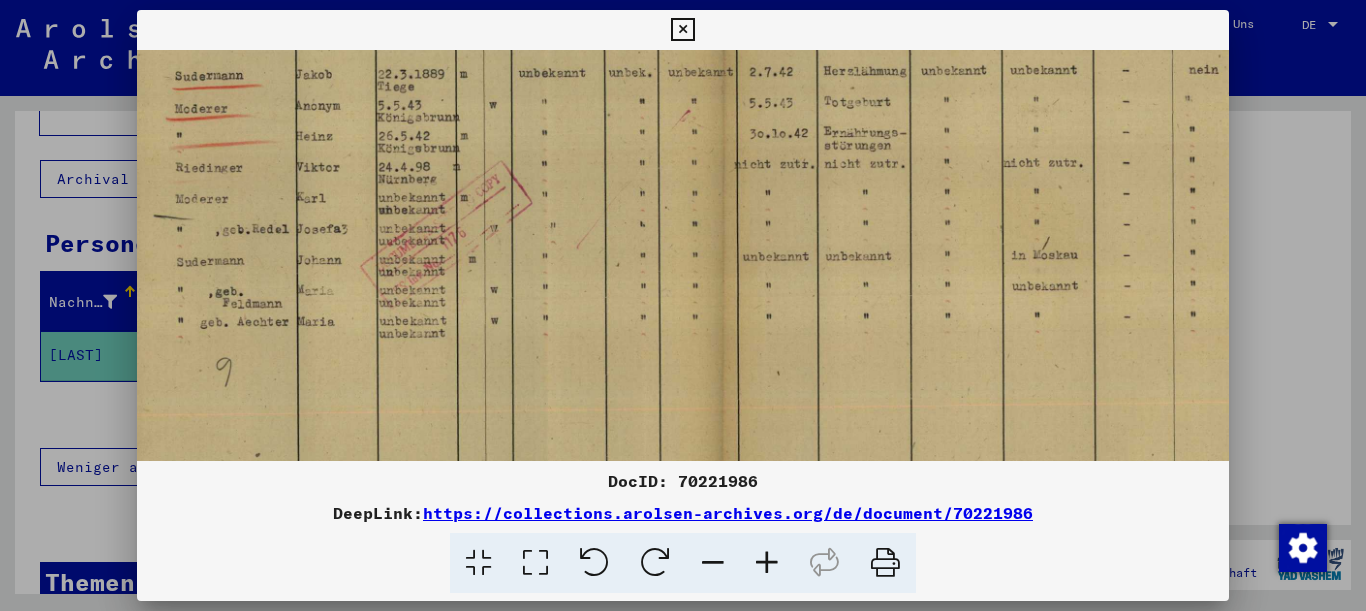scroll, scrollTop: 264, scrollLeft: 22, axis: both 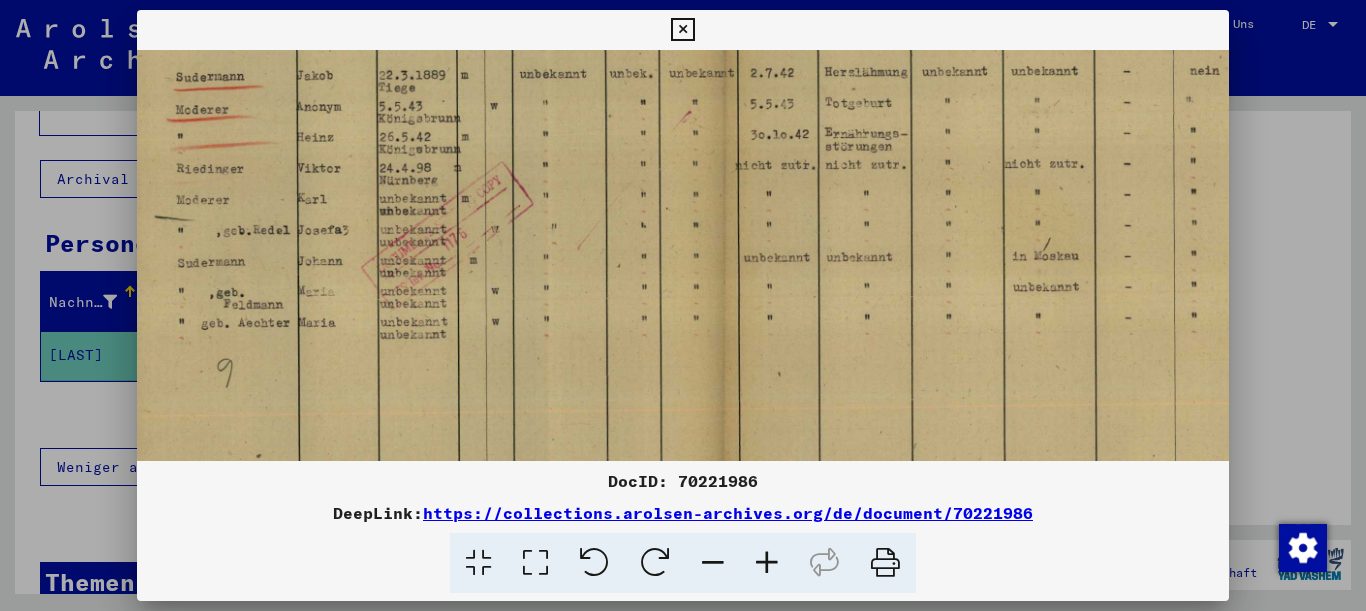 drag, startPoint x: 971, startPoint y: 321, endPoint x: 987, endPoint y: 269, distance: 54.405884 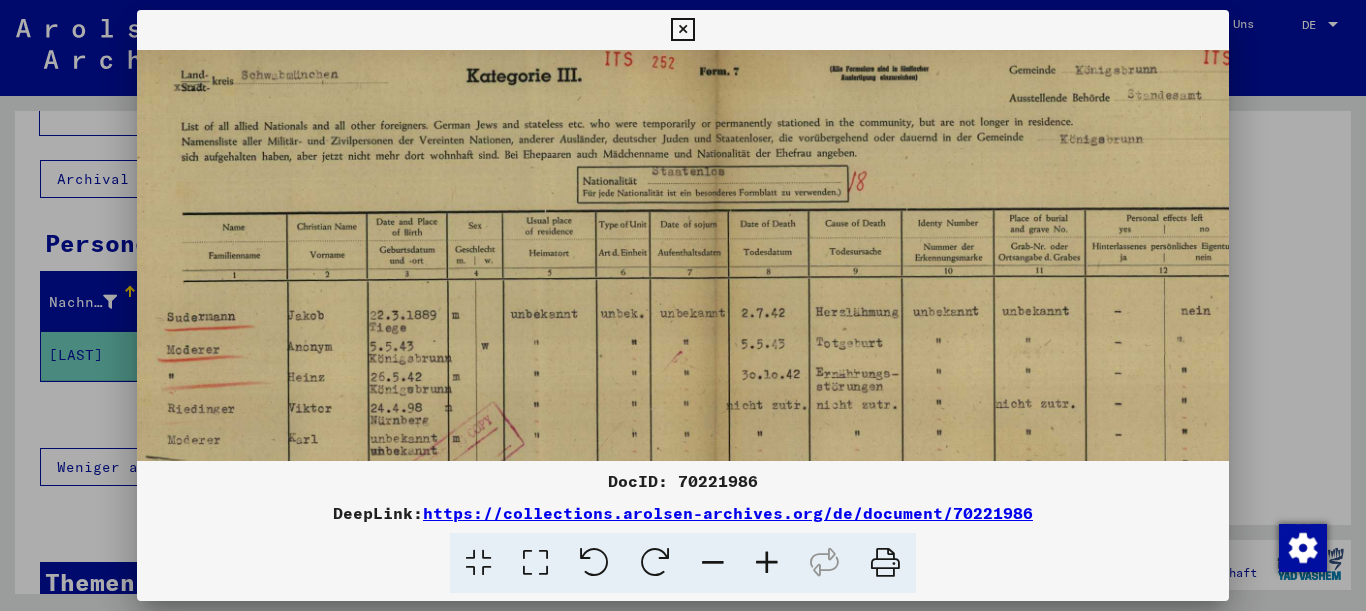 scroll, scrollTop: 24, scrollLeft: 34, axis: both 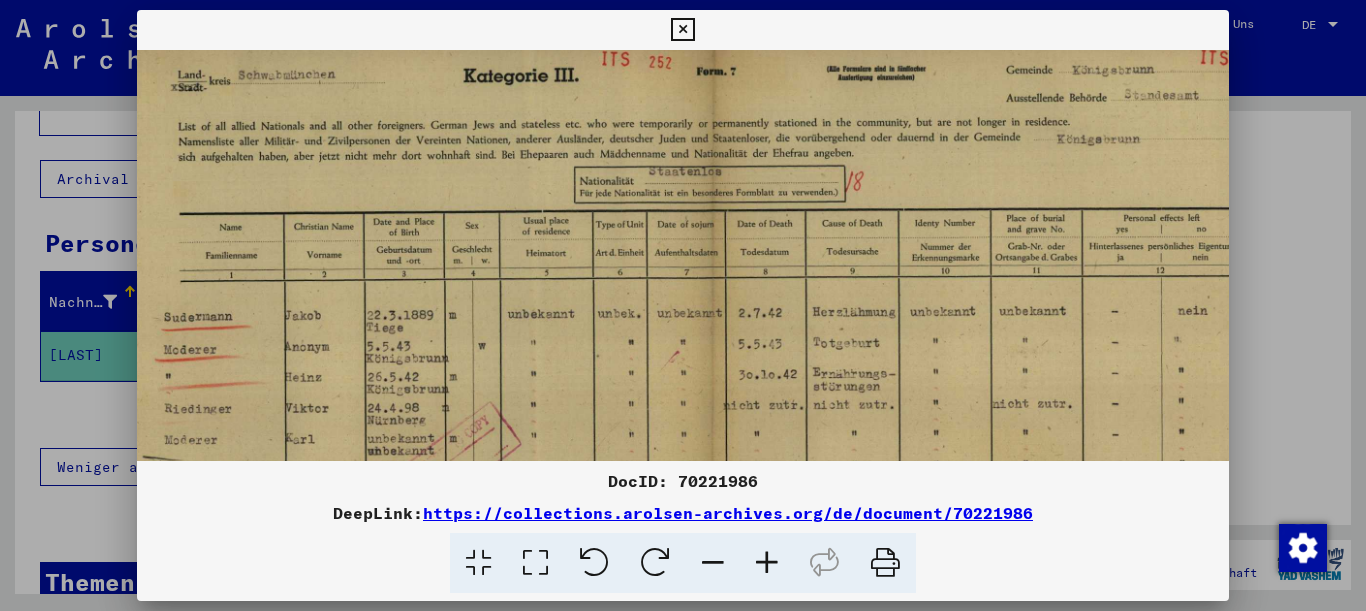 drag, startPoint x: 849, startPoint y: 160, endPoint x: 837, endPoint y: 400, distance: 240.29982 